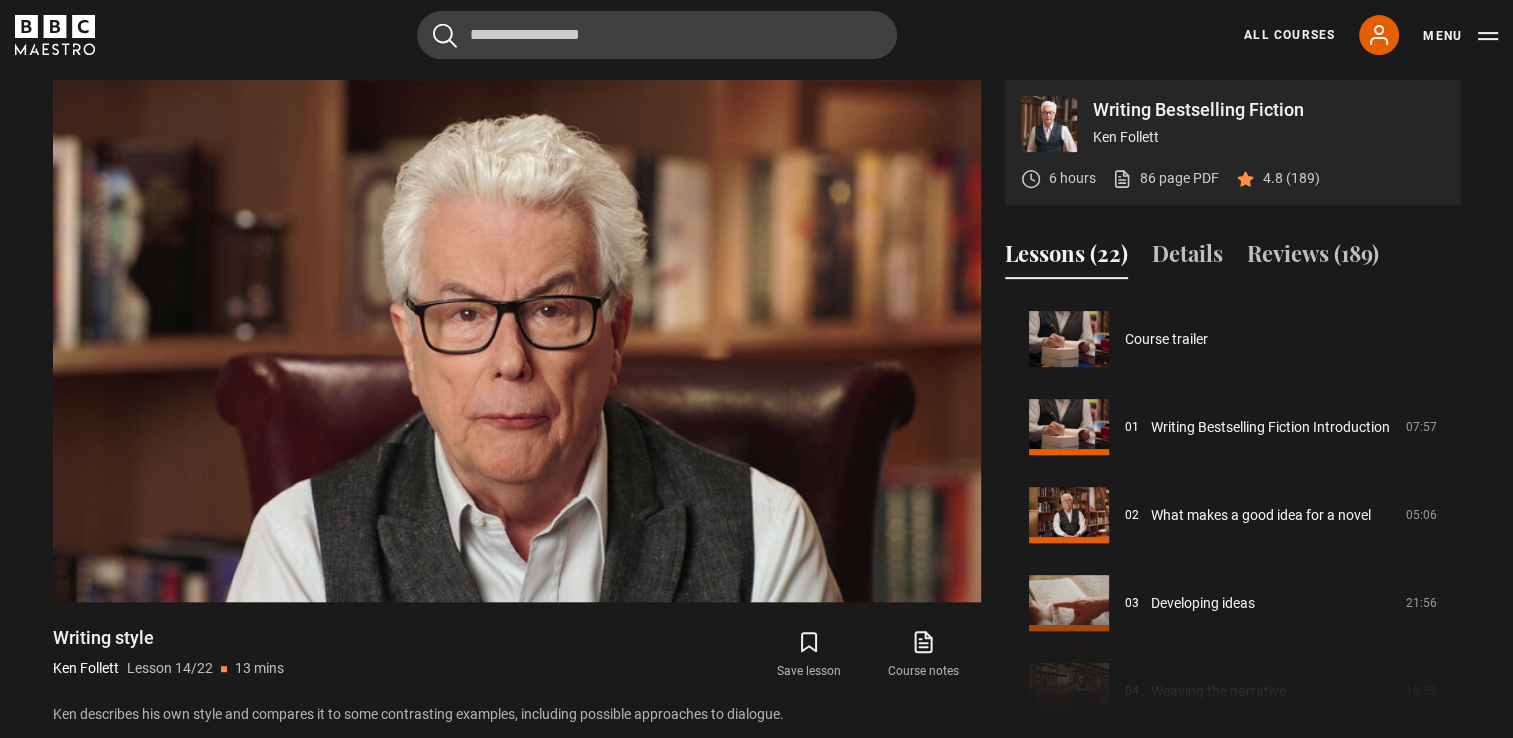 scroll, scrollTop: 804, scrollLeft: 0, axis: vertical 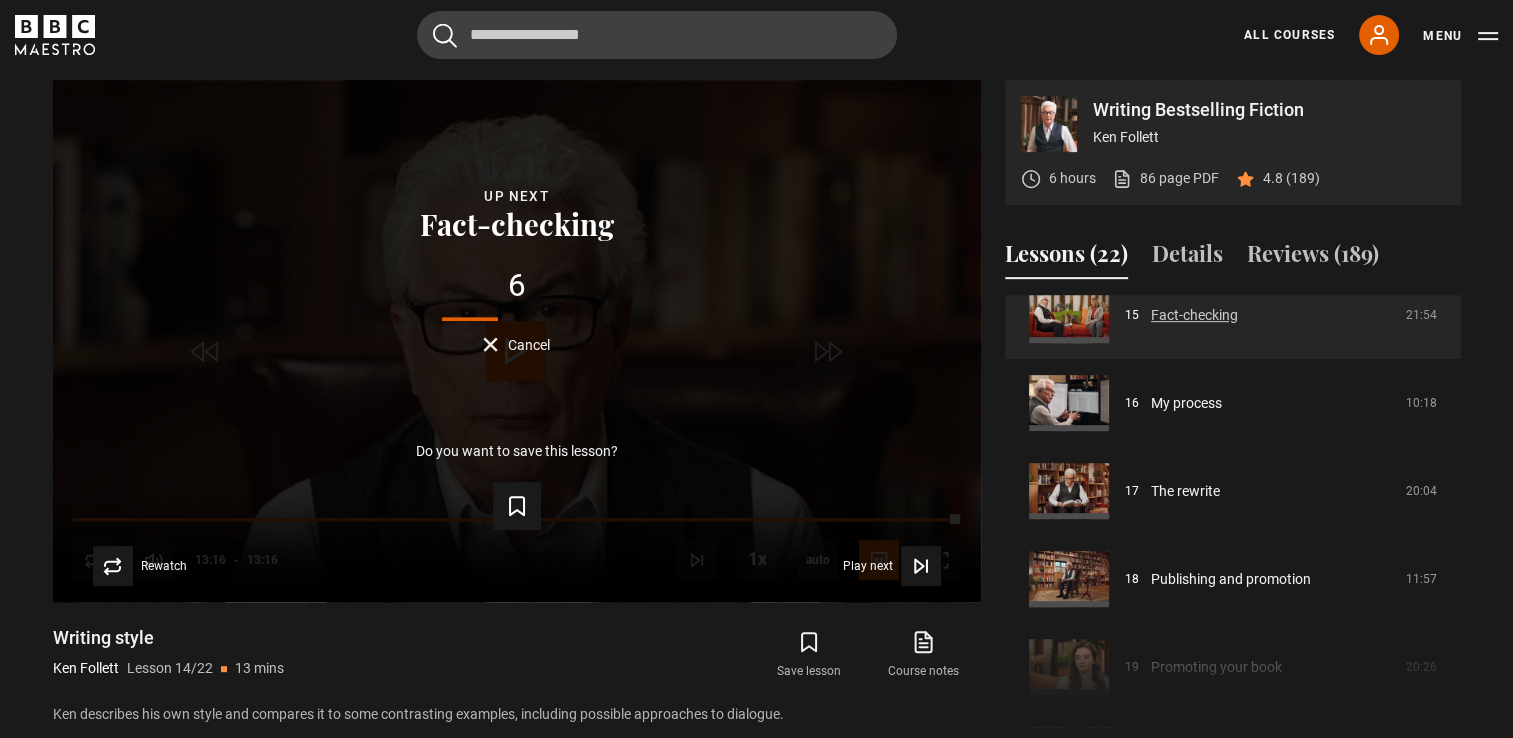 click on "Fact-checking" at bounding box center (1194, 315) 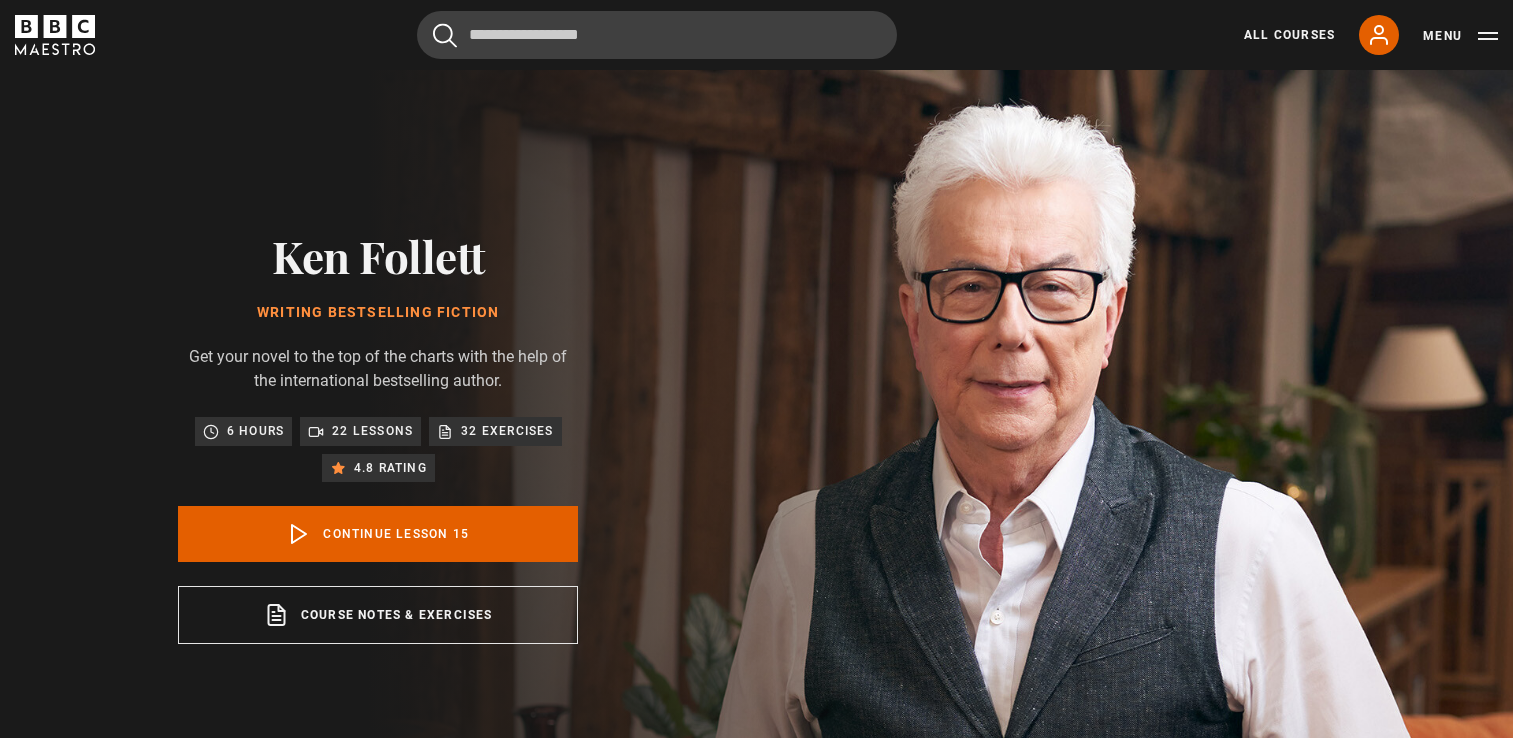 scroll, scrollTop: 804, scrollLeft: 0, axis: vertical 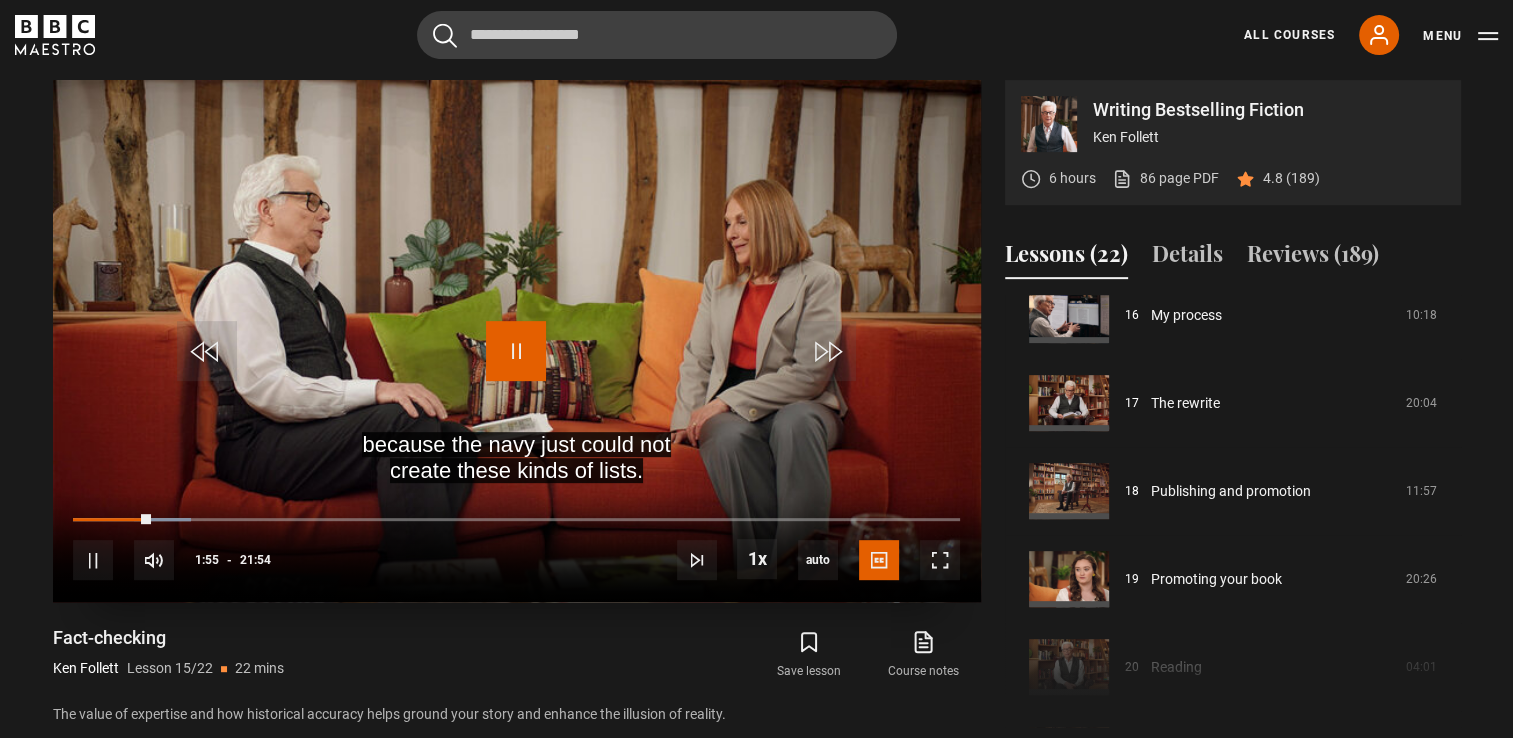 click at bounding box center [516, 351] 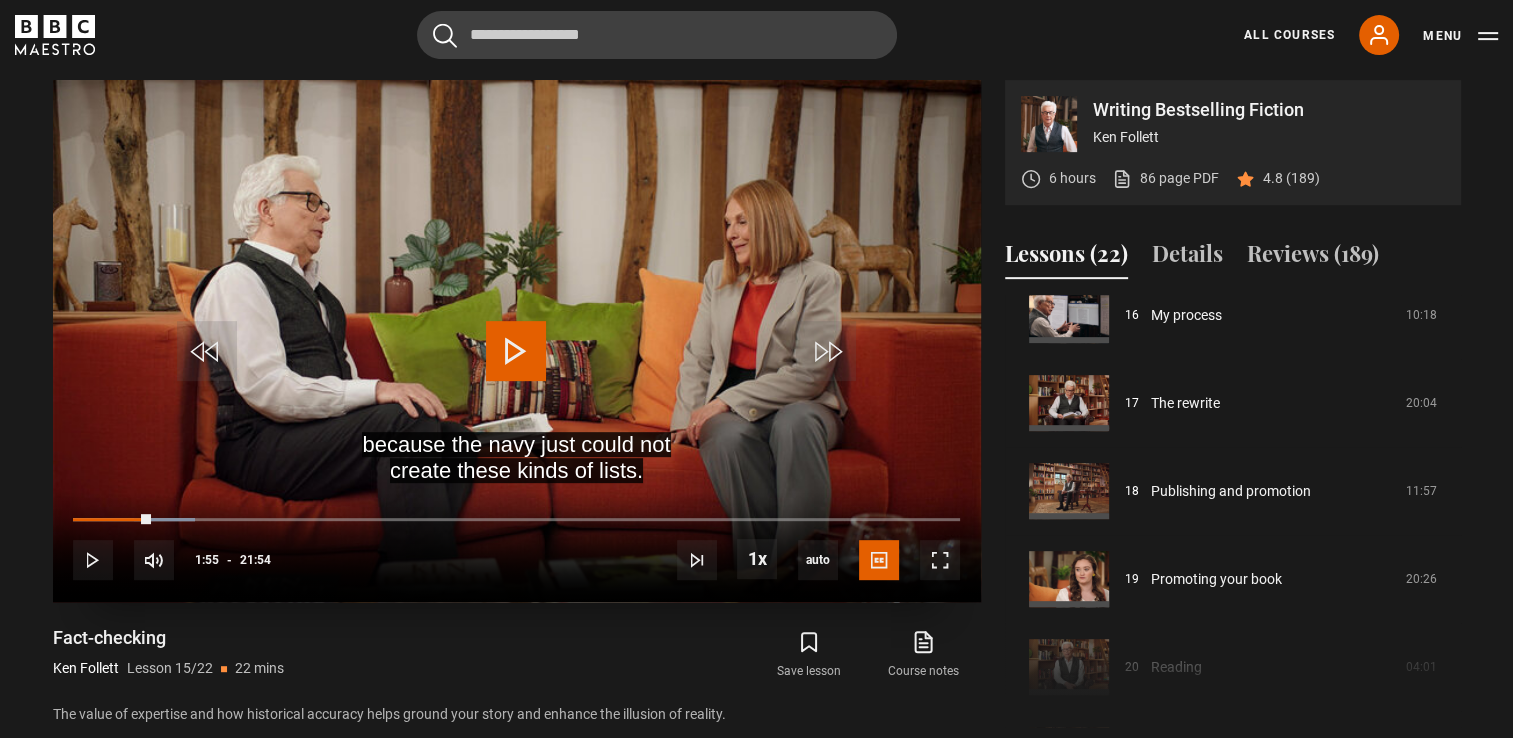 click at bounding box center (516, 351) 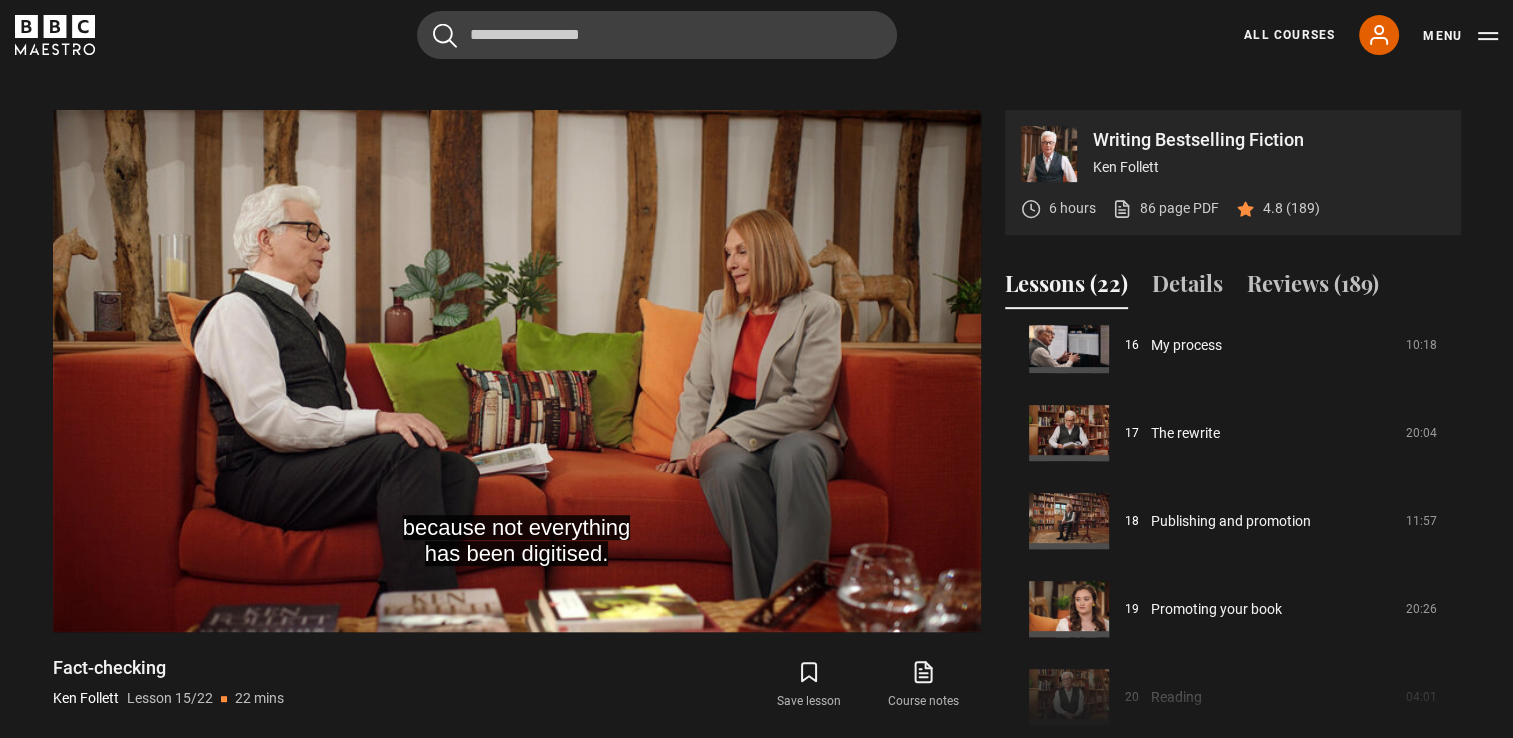 scroll, scrollTop: 804, scrollLeft: 0, axis: vertical 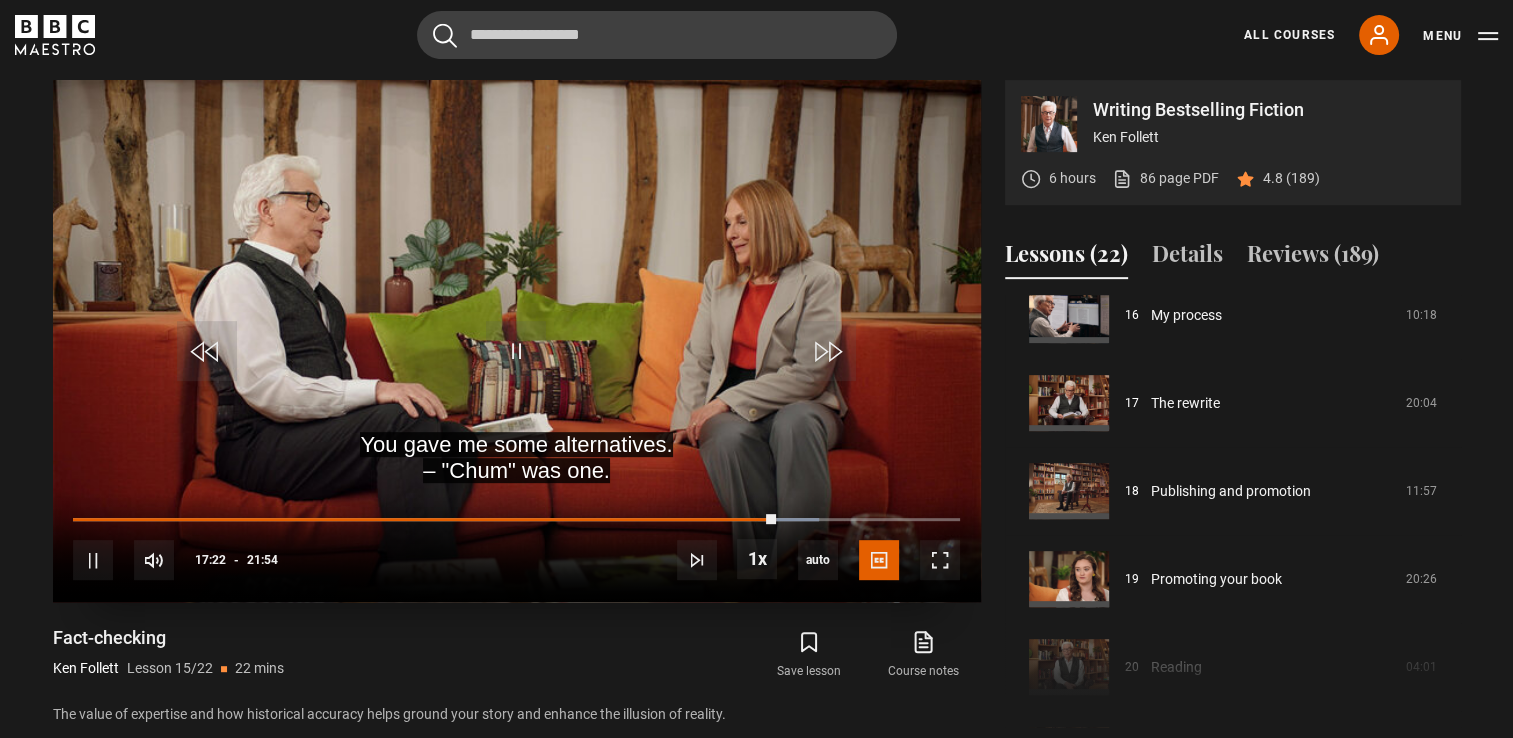 click on "10s Skip Back 10 seconds Pause 10s Skip Forward 10 seconds Loaded :  84.09% 17:22 Pause Mute Current Time  17:22 - Duration  21:54
Ken Follett
Lesson 15
Fact-checking
1x Playback Rate 2x 1.5x 1x , selected 0.5x auto Quality 360p 720p 1080p 2160p Auto , selected Captions captions off English  Captions , selected" at bounding box center (517, 547) 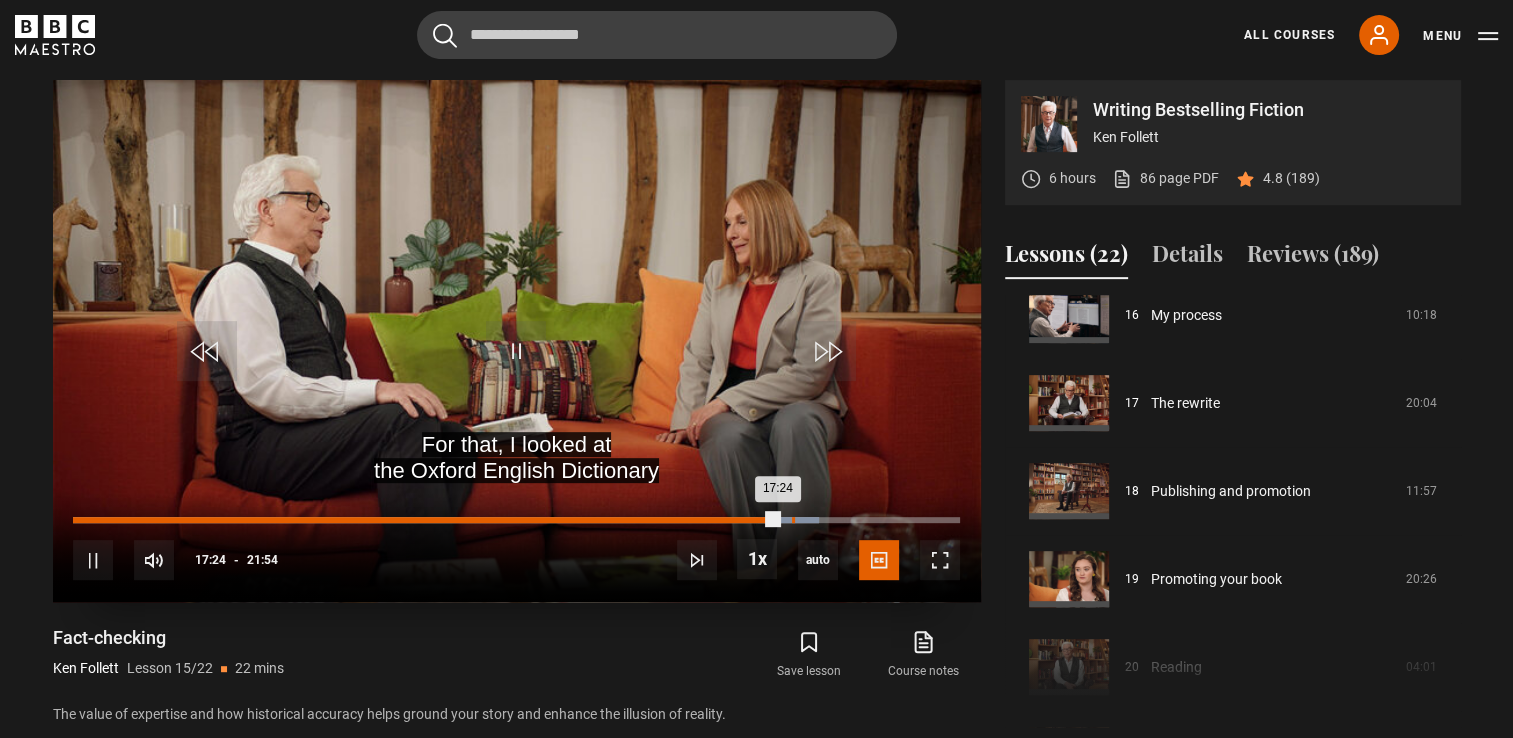 click on "Loaded :  84.09% 17:46 17:24" at bounding box center [516, 520] 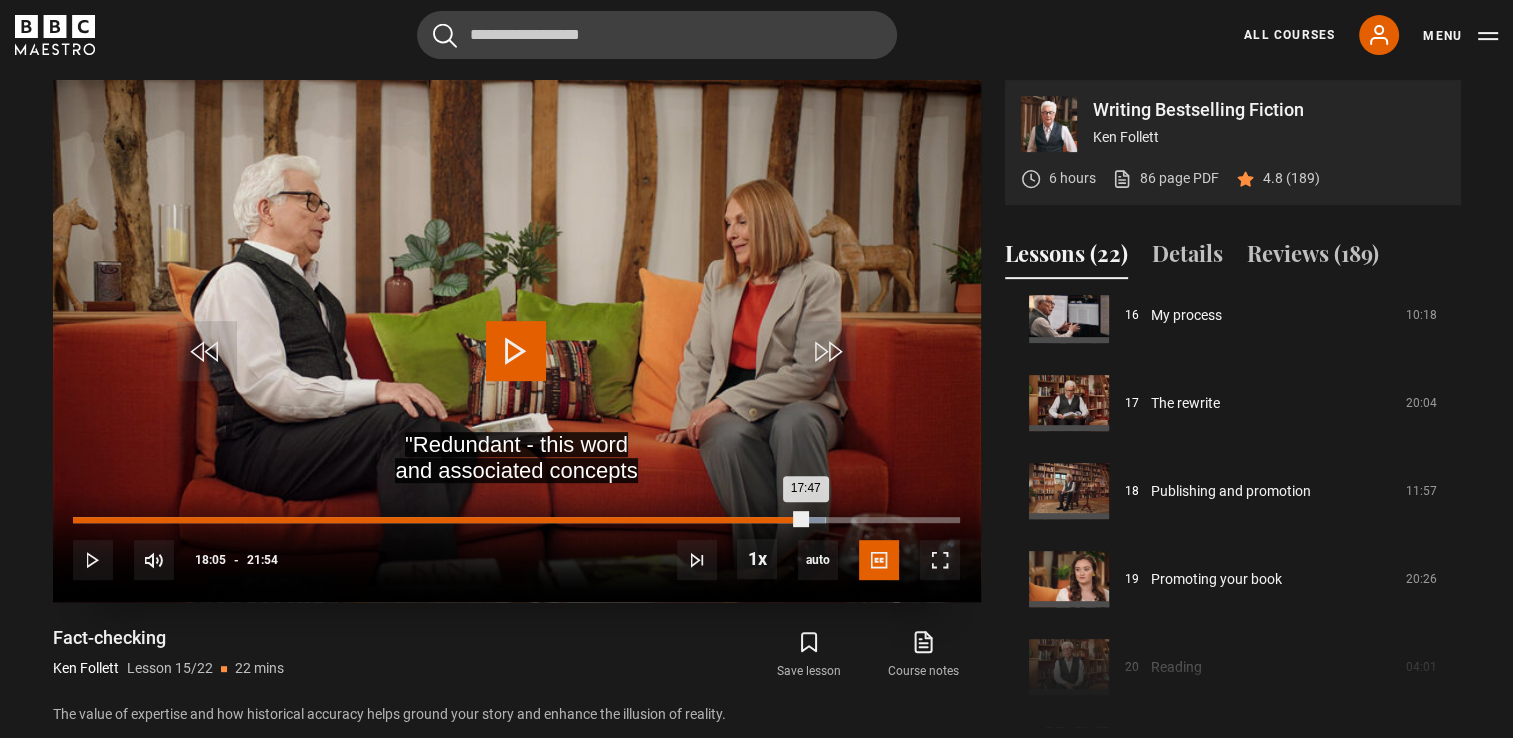 click on "Loaded :  84.86% 18:05 17:47" at bounding box center (516, 520) 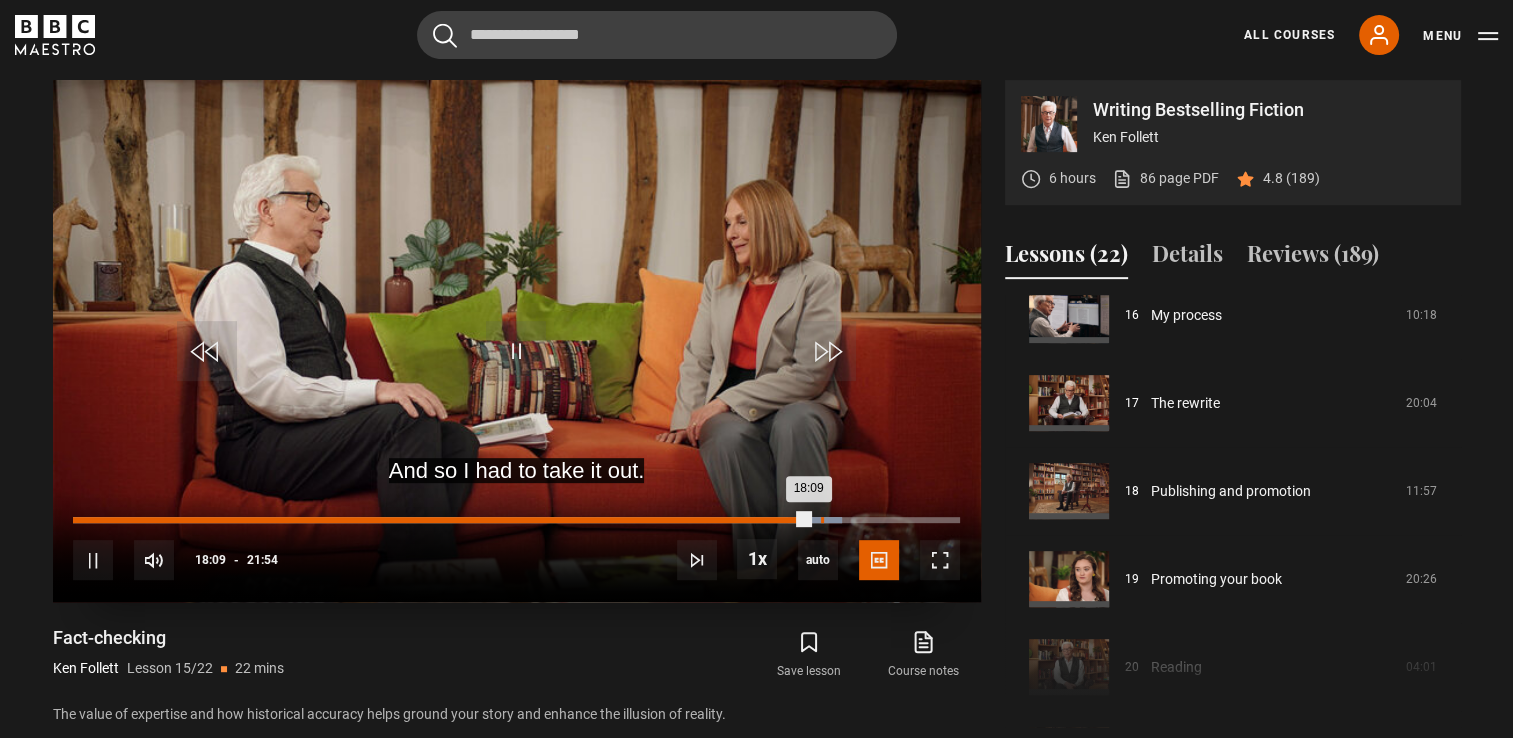 click on "18:29" at bounding box center (822, 520) 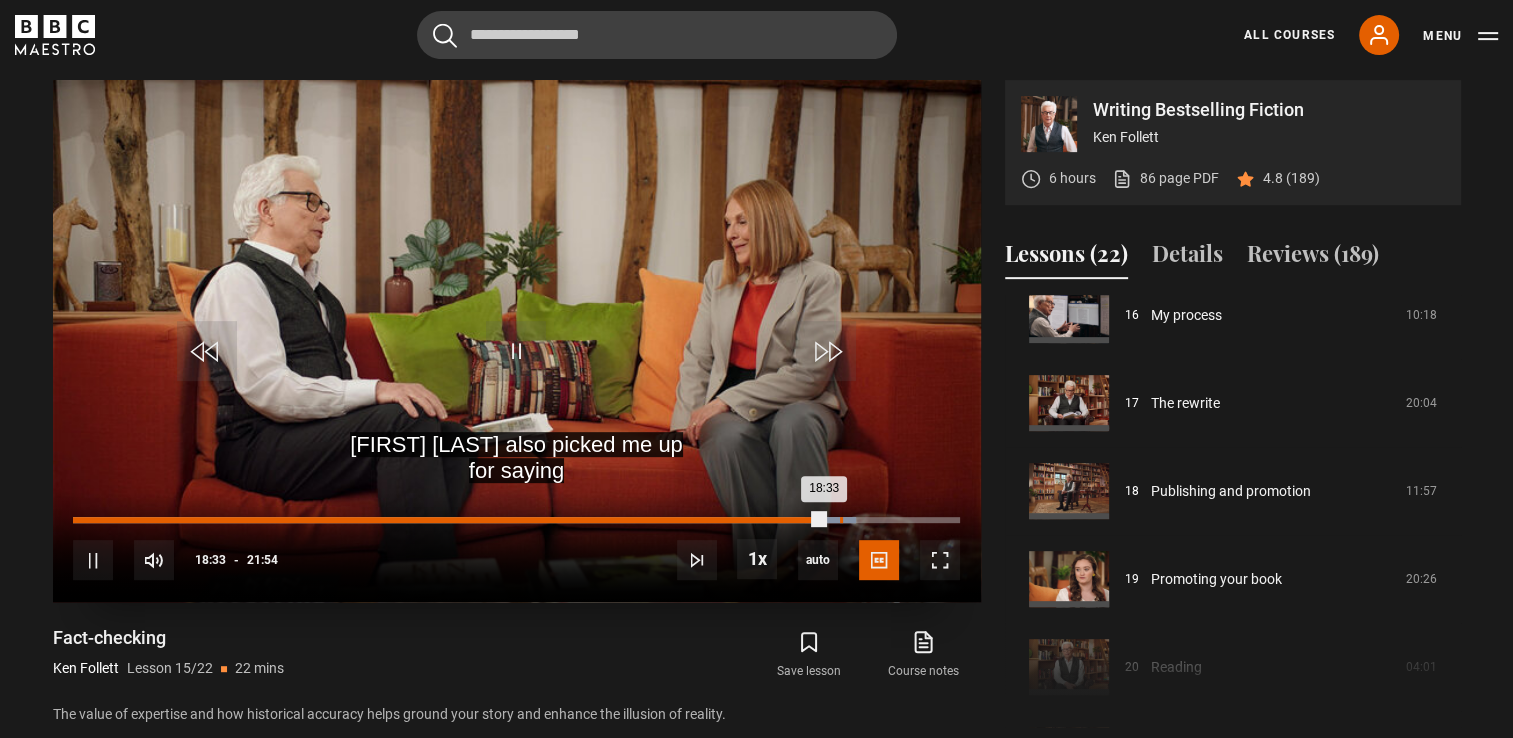 click on "Loaded :  88.28% 18:57 18:33" at bounding box center [516, 520] 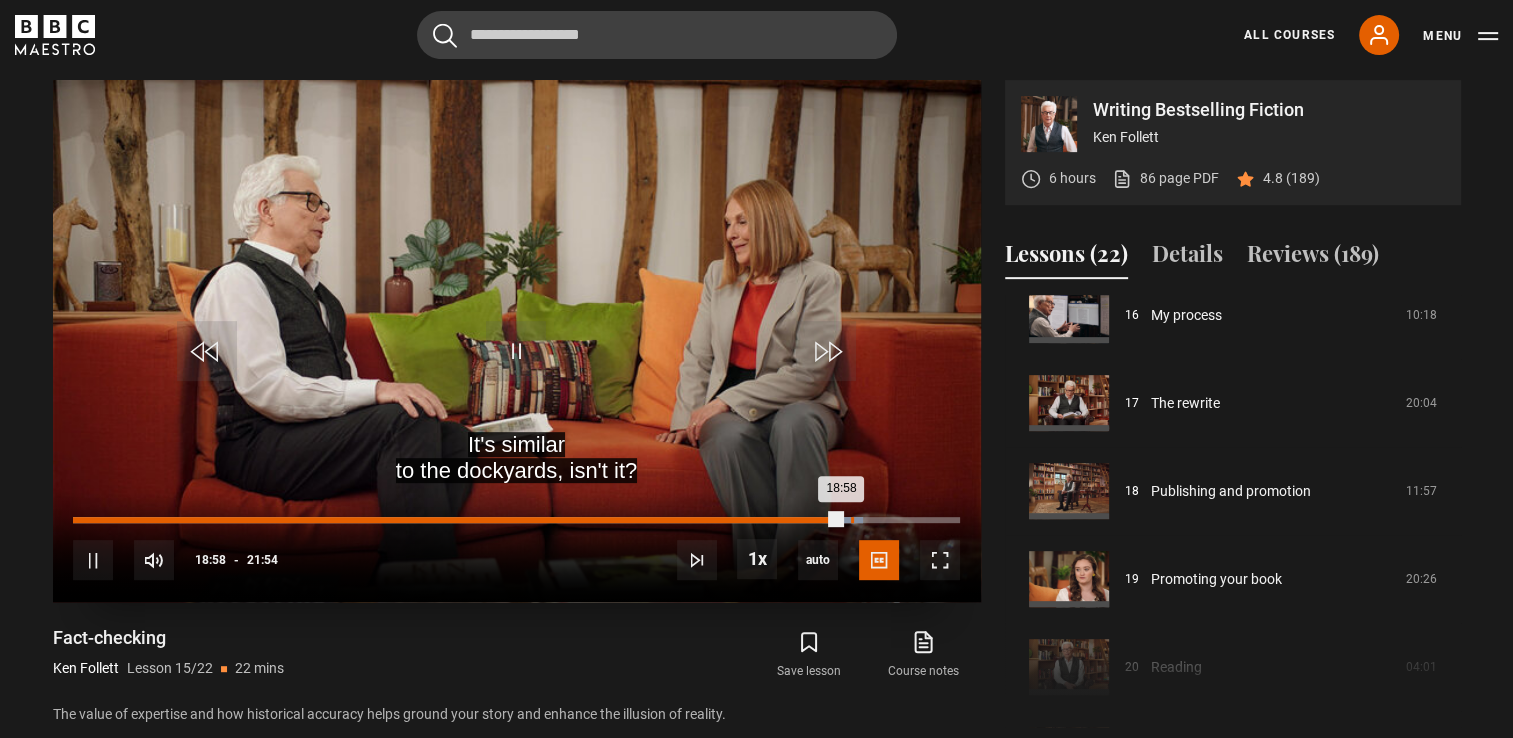 click on "Loaded :  89.04% 19:13 18:58" at bounding box center (516, 520) 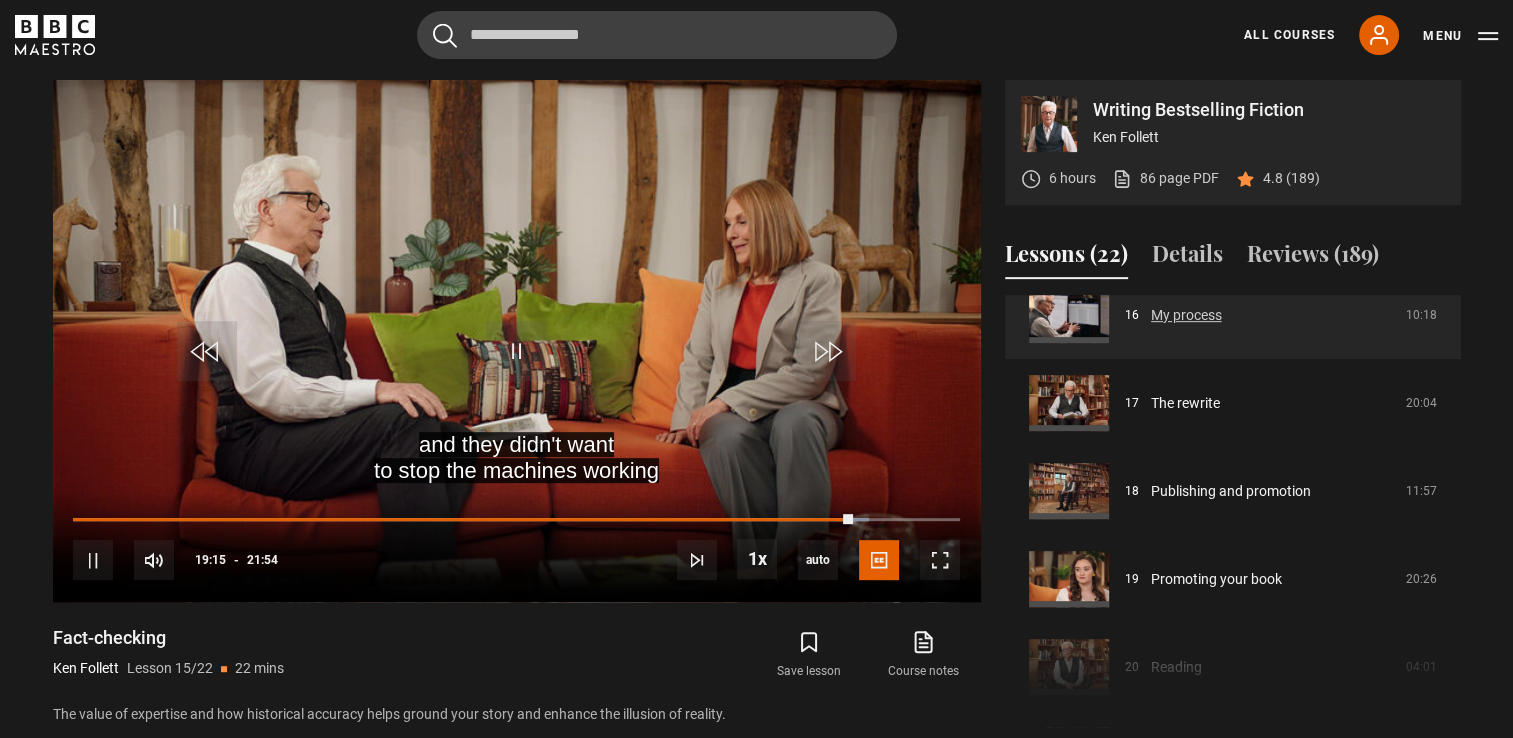 click on "My process" at bounding box center [1186, 315] 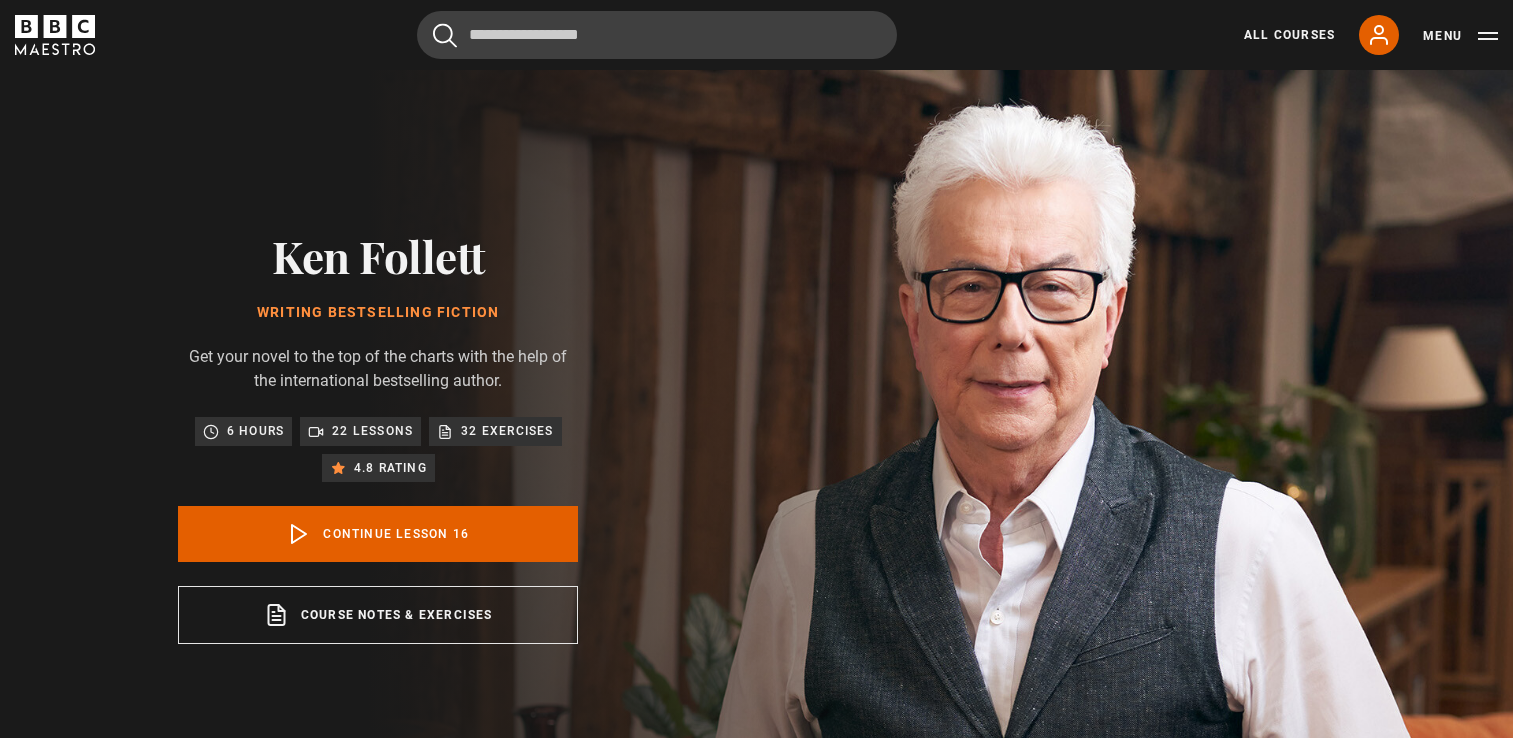 scroll, scrollTop: 804, scrollLeft: 0, axis: vertical 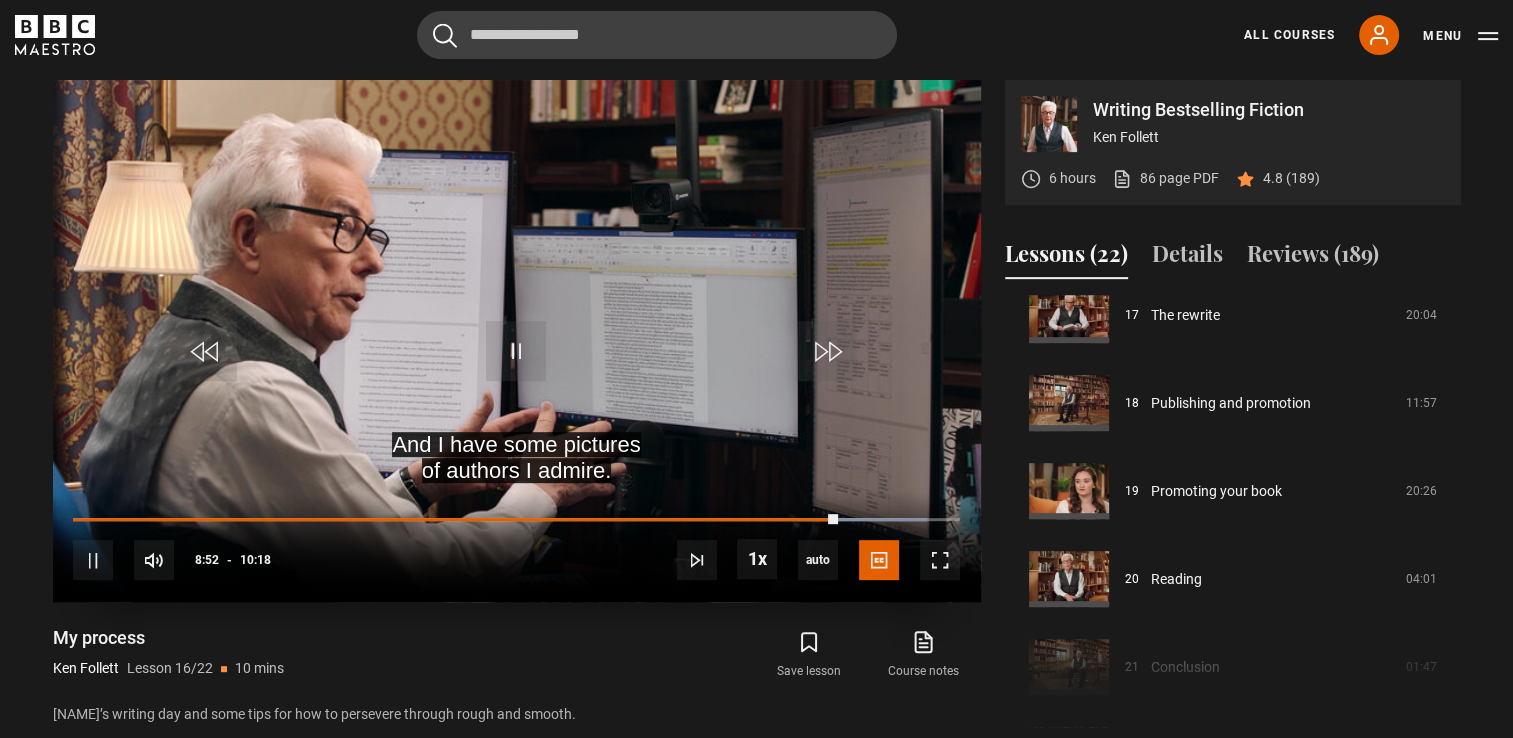 click on "10s Skip Back 10 seconds Pause 10s Skip Forward 10 seconds Loaded :  96.28% 08:53 Pause Mute Current Time  8:52 - Duration  10:18
Ken Follett
Lesson 16
My process
1x Playback Rate 2x 1.5x 1x , selected 0.5x auto Quality 360p 720p 1080p 2160p Auto , selected Captions captions off English  Captions , selected" at bounding box center (517, 547) 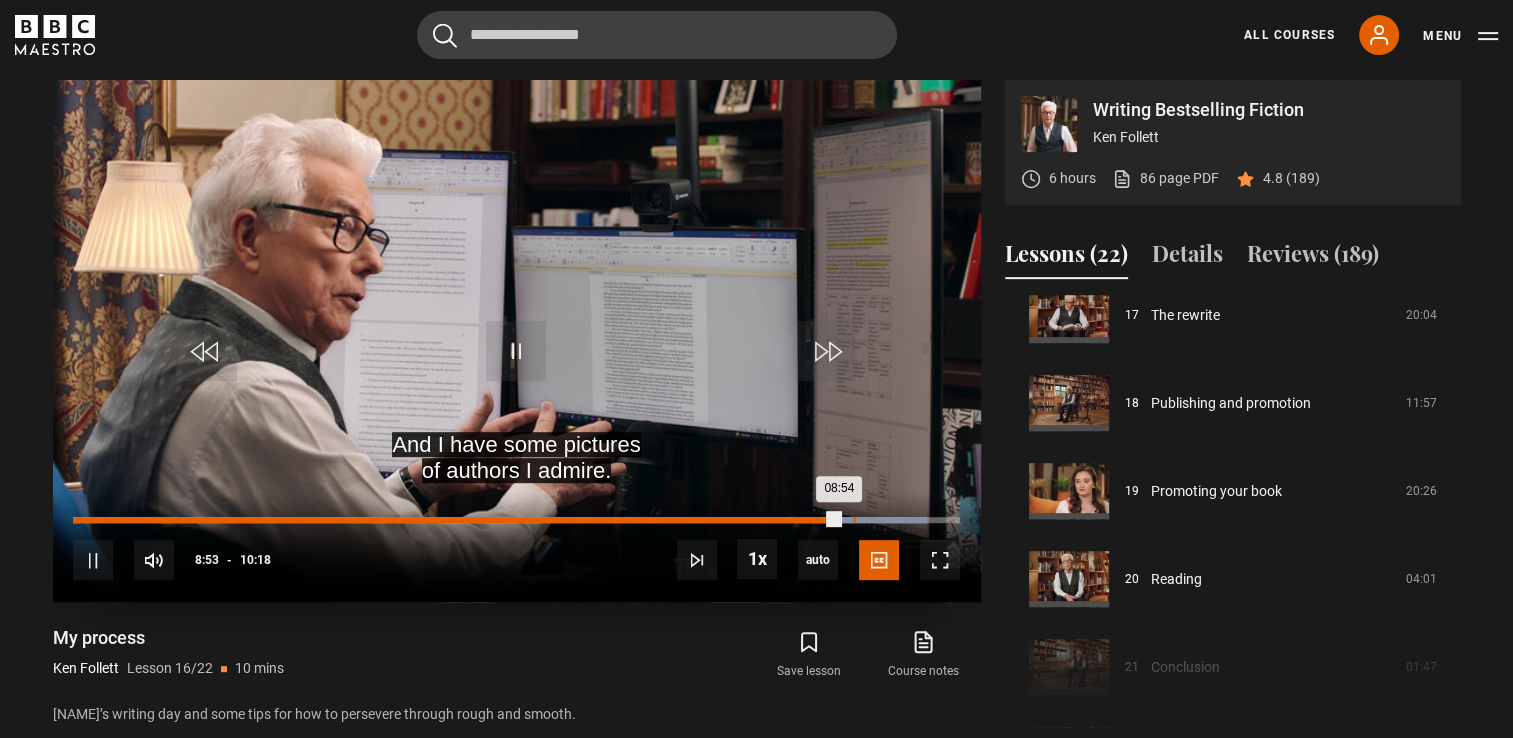 click on "Loaded :  96.28% 09:04 08:54" at bounding box center [516, 520] 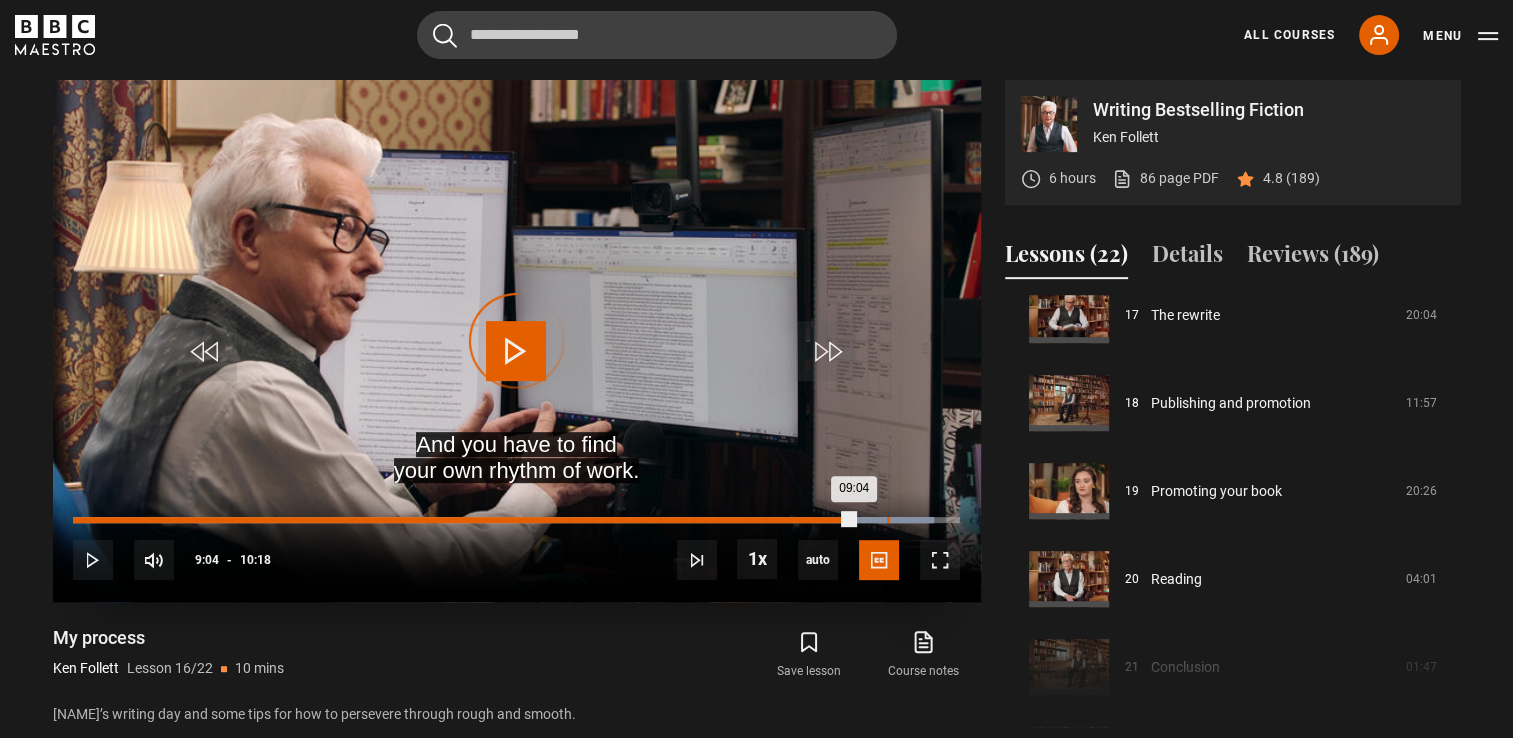 click on "Loaded :  97.09% 09:27 09:04" at bounding box center [516, 520] 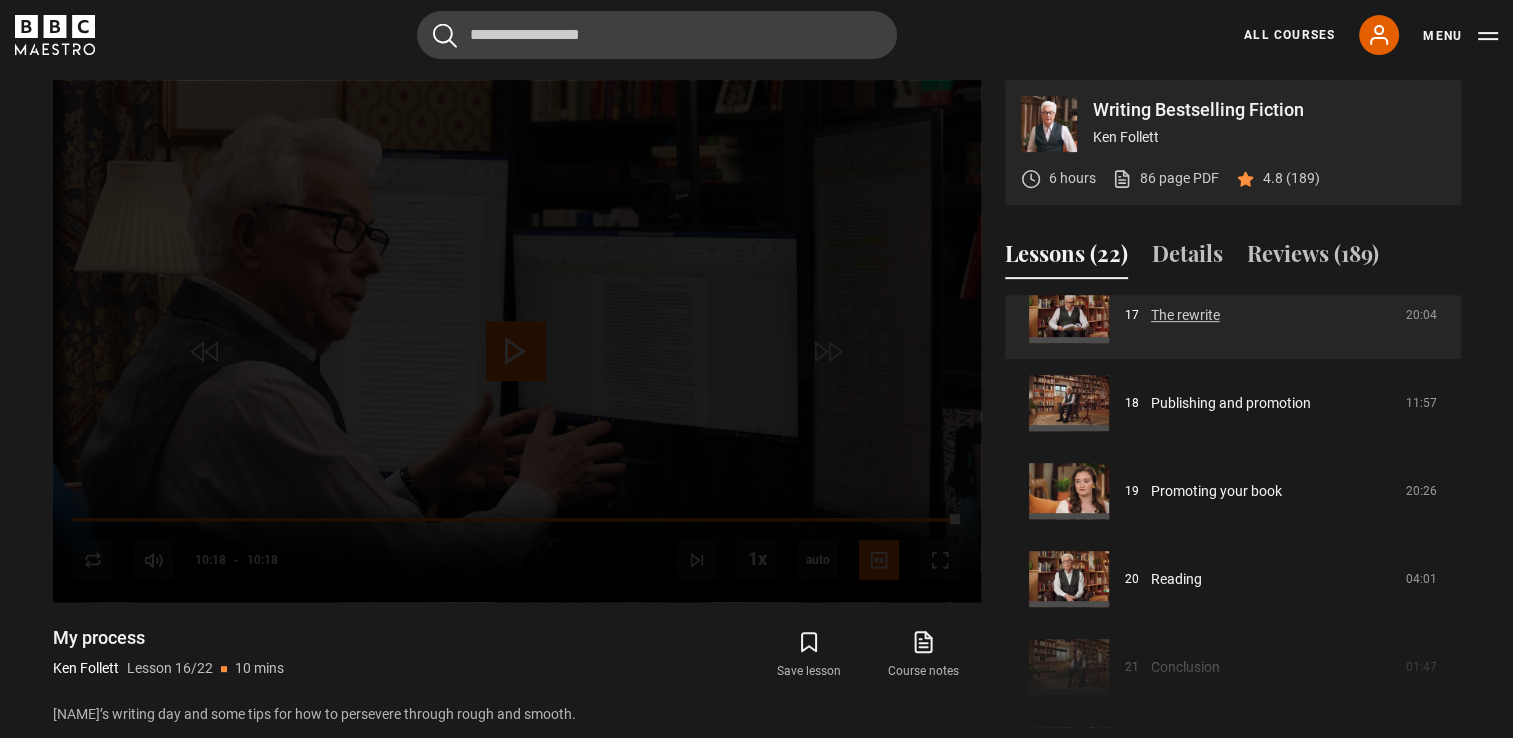 click on "The rewrite" at bounding box center [1185, 315] 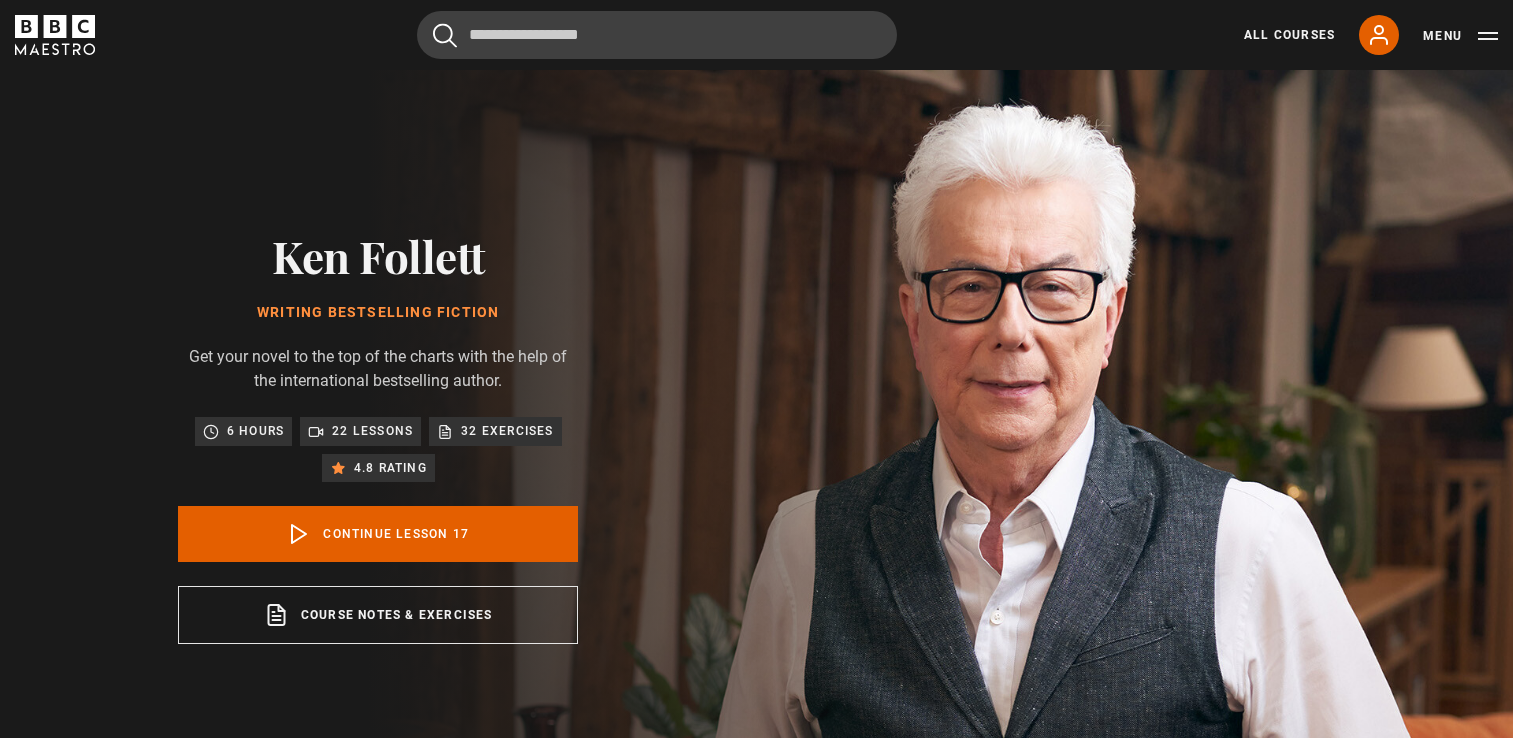 scroll, scrollTop: 804, scrollLeft: 0, axis: vertical 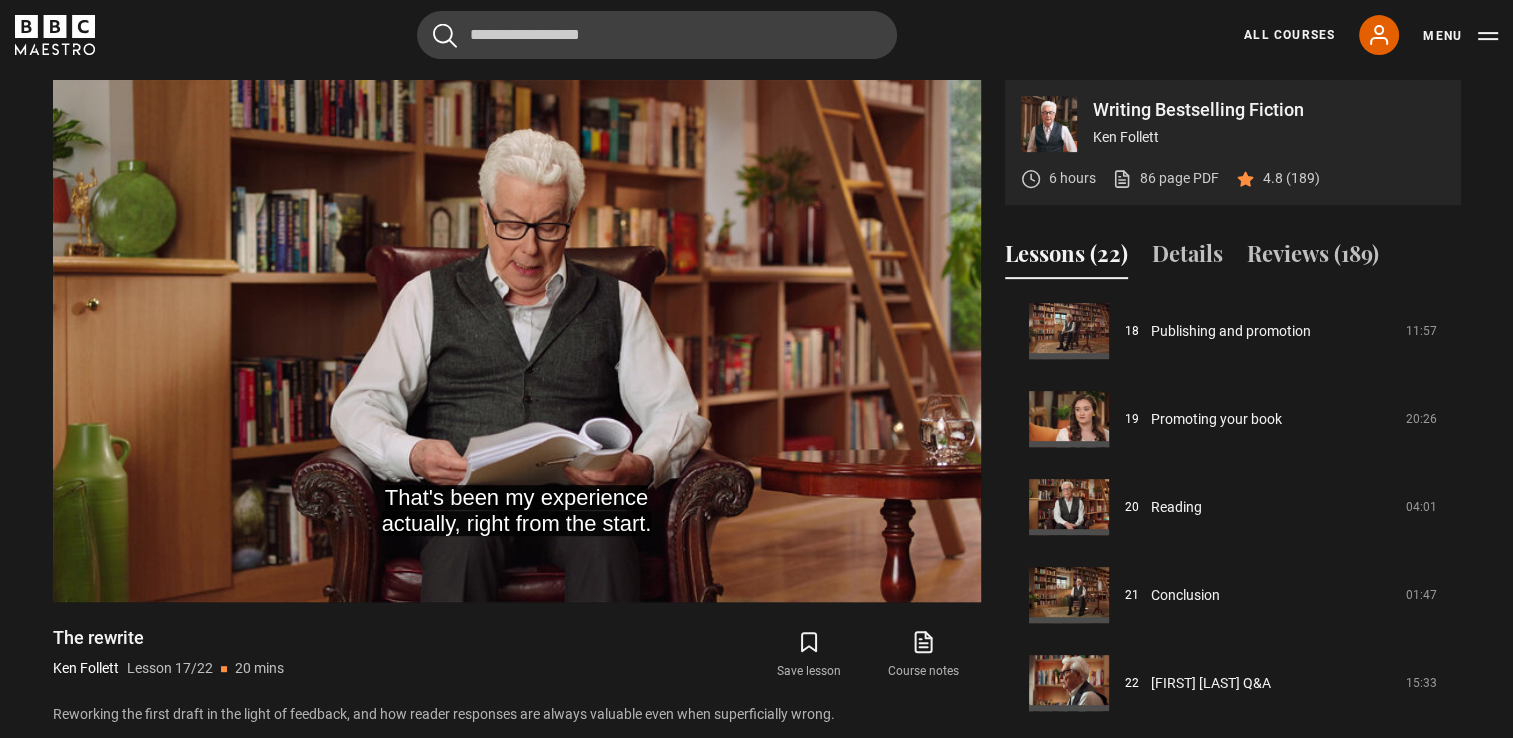 click 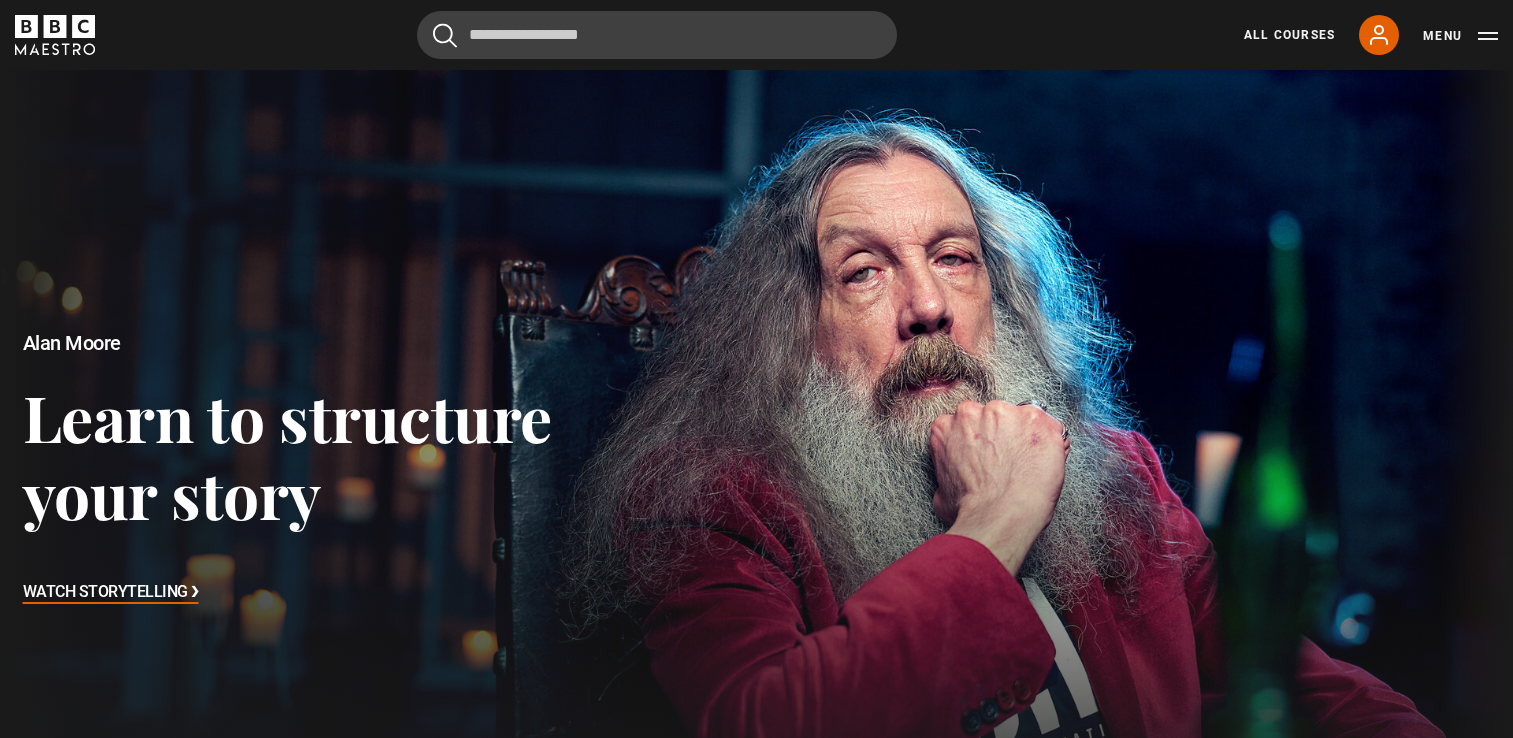 scroll, scrollTop: 1094, scrollLeft: 0, axis: vertical 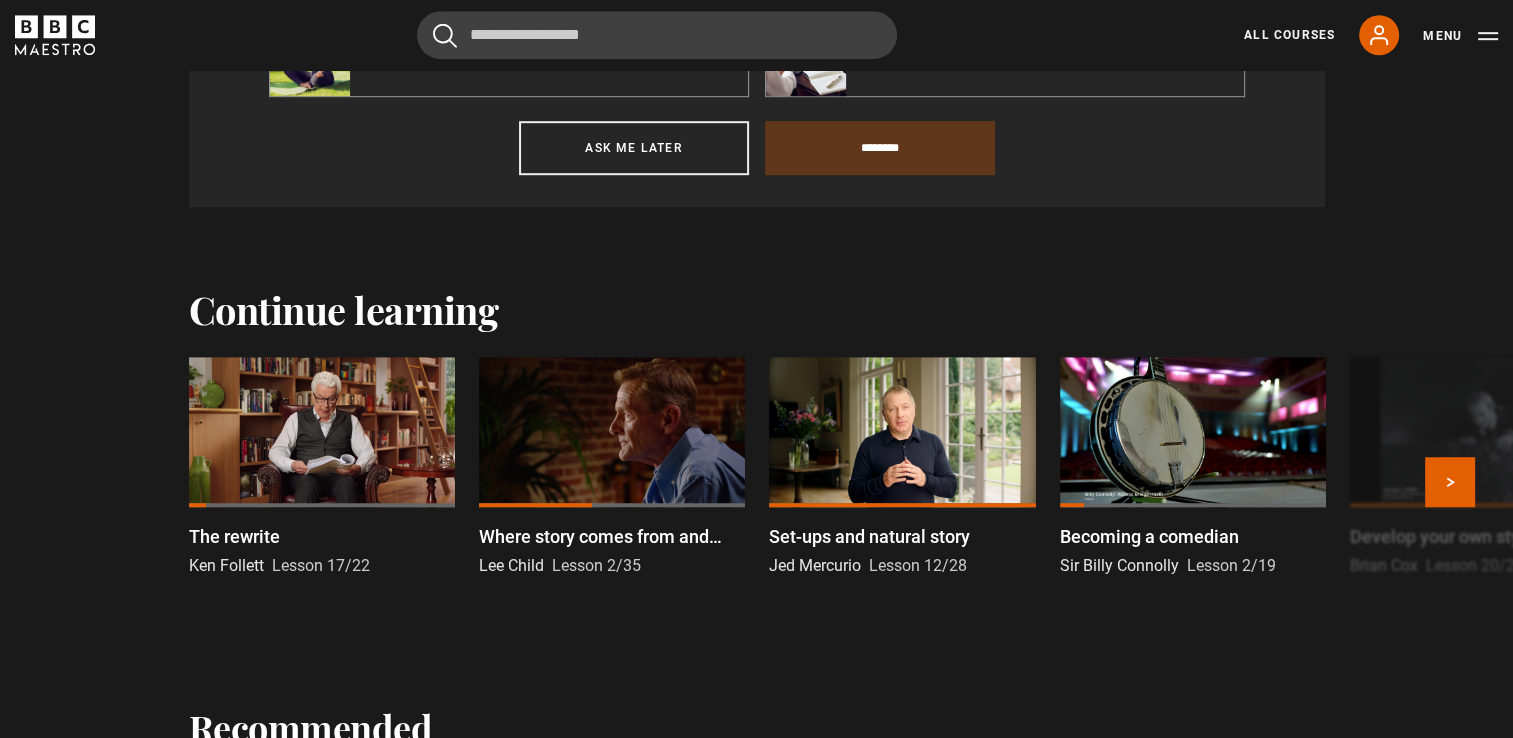 click on "Set-ups and natural story" at bounding box center [869, 536] 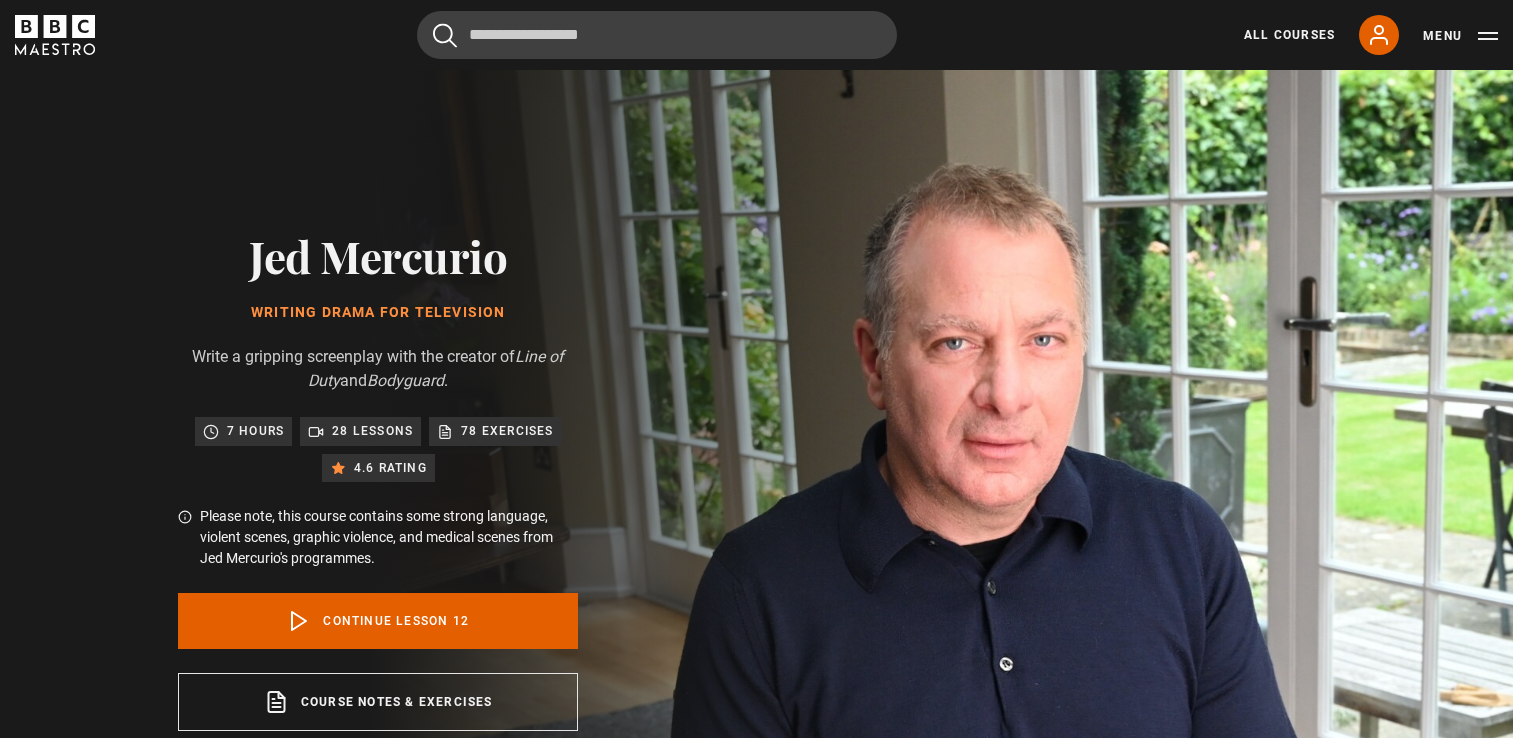 scroll, scrollTop: 891, scrollLeft: 0, axis: vertical 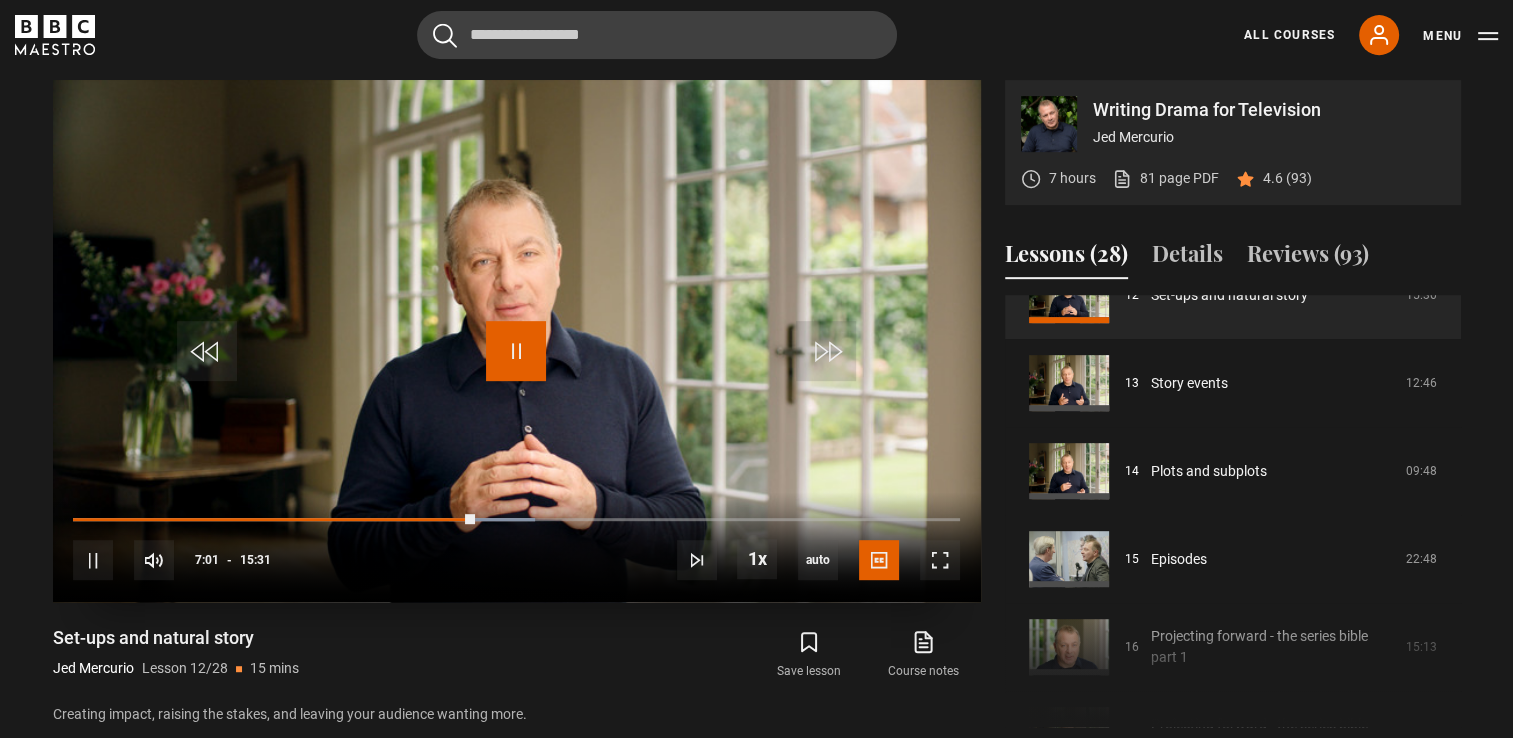 click at bounding box center (516, 351) 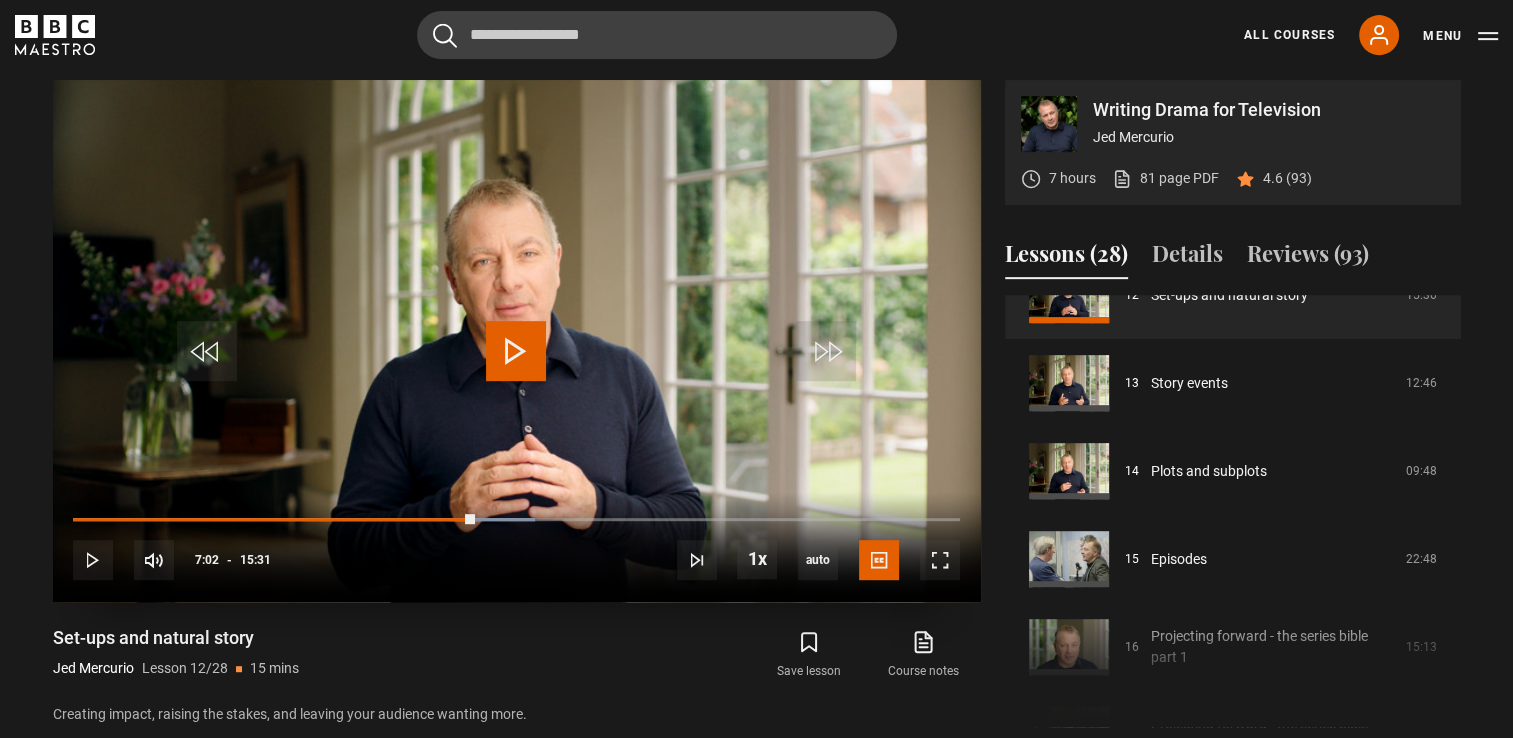 click at bounding box center (516, 351) 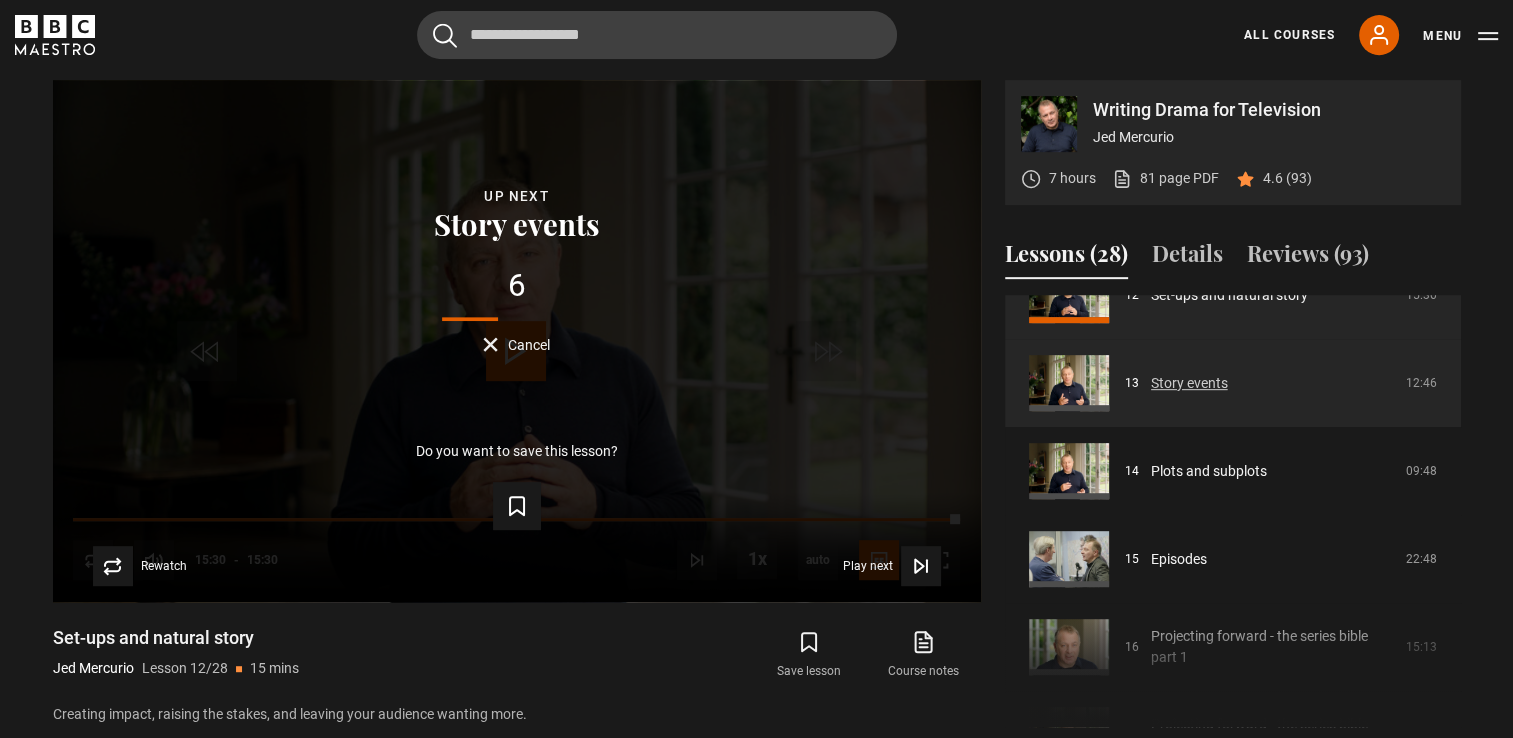 click on "Story events" at bounding box center [1189, 383] 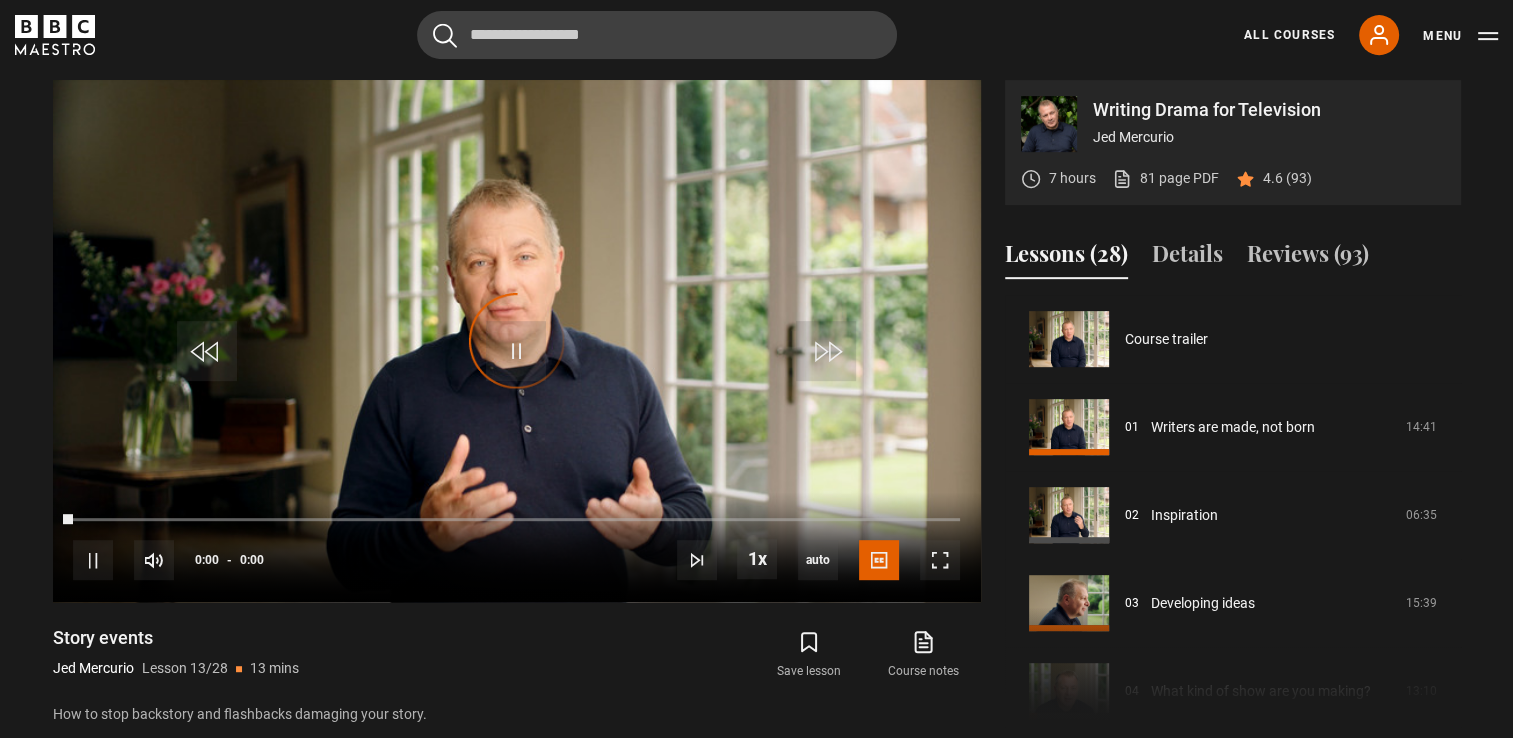 scroll, scrollTop: 891, scrollLeft: 0, axis: vertical 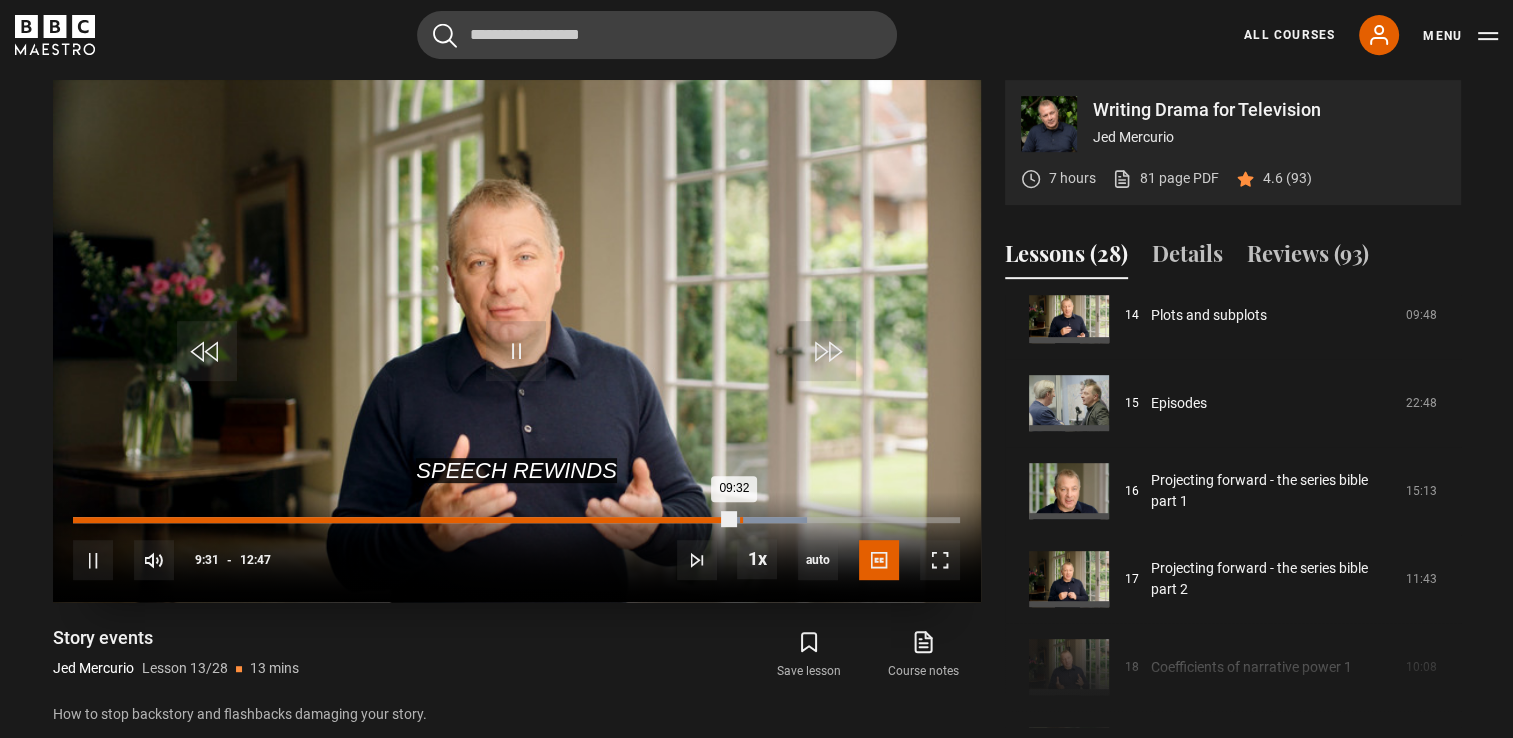 click on "Loaded :  82.79% 09:37 09:32" at bounding box center (516, 520) 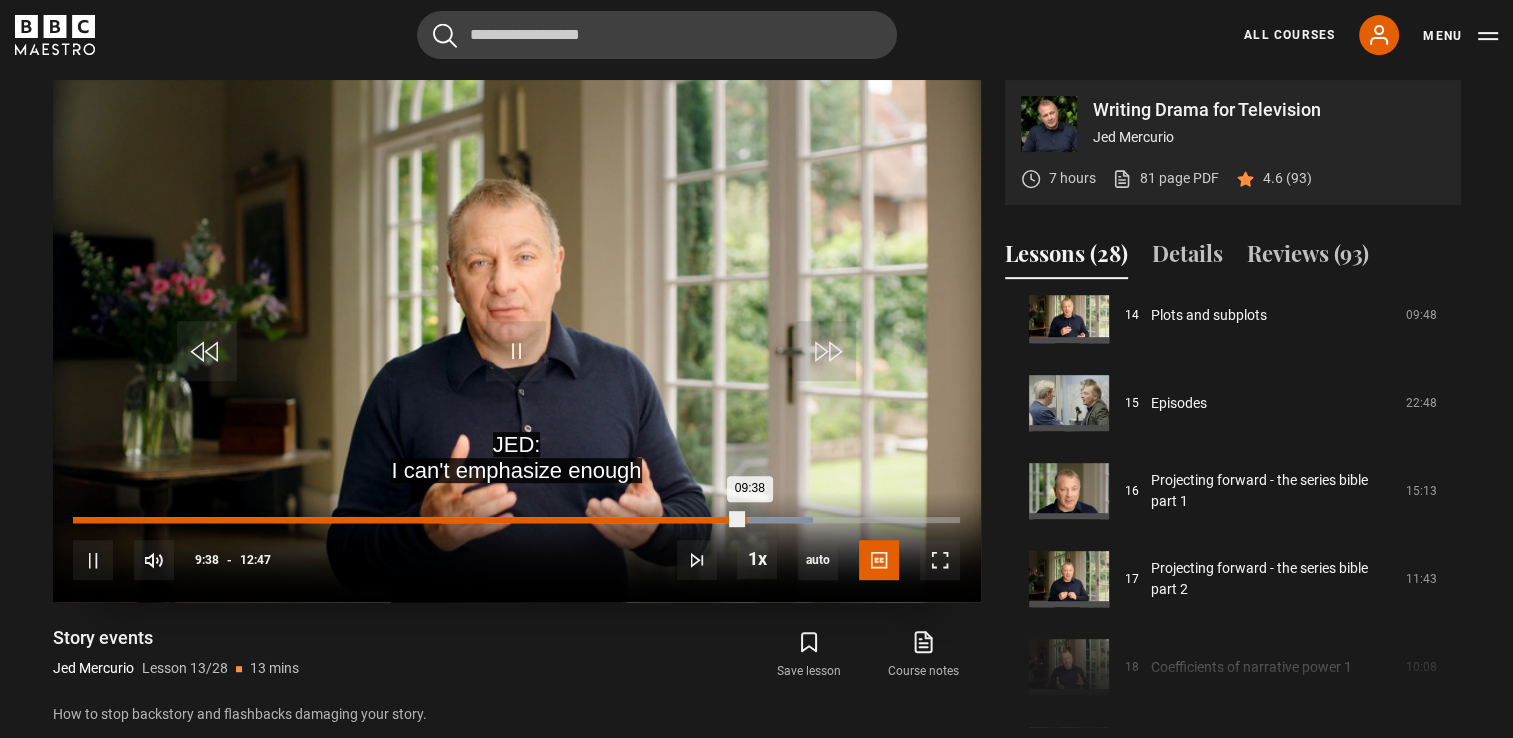 click on "10s Skip Back 10 seconds Pause 10s Skip Forward 10 seconds Loaded :  83.44% 09:40 09:38 Pause Mute Current Time  9:38 - Duration  12:47
Jed Mercurio
Lesson 13
Story events
1x Playback Rate 2x 1.5x 1x , selected 0.5x auto Quality 360p 720p 1080p 2160p Auto , selected Captions captions off English  Captions , selected" at bounding box center [517, 547] 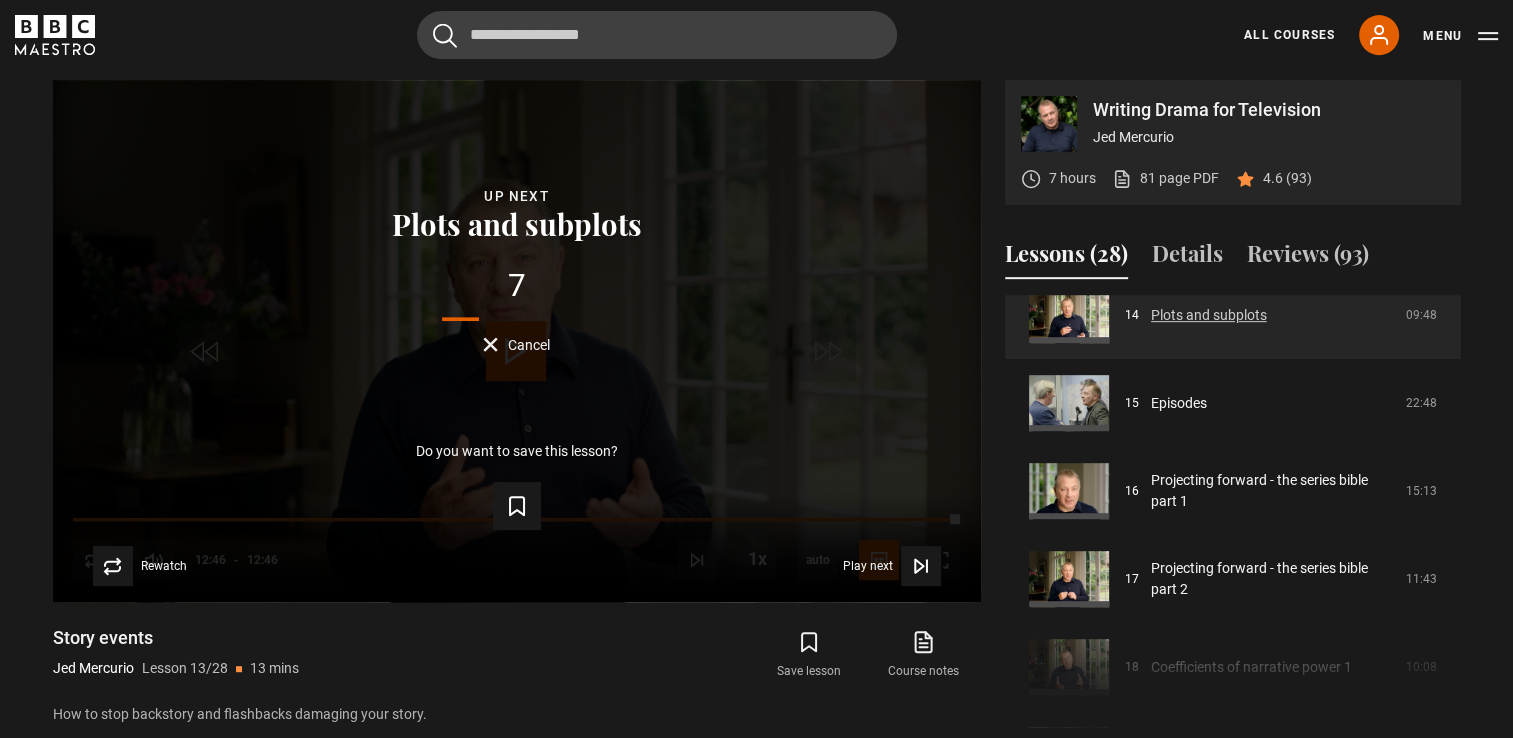 click on "Plots and subplots" at bounding box center [1209, 315] 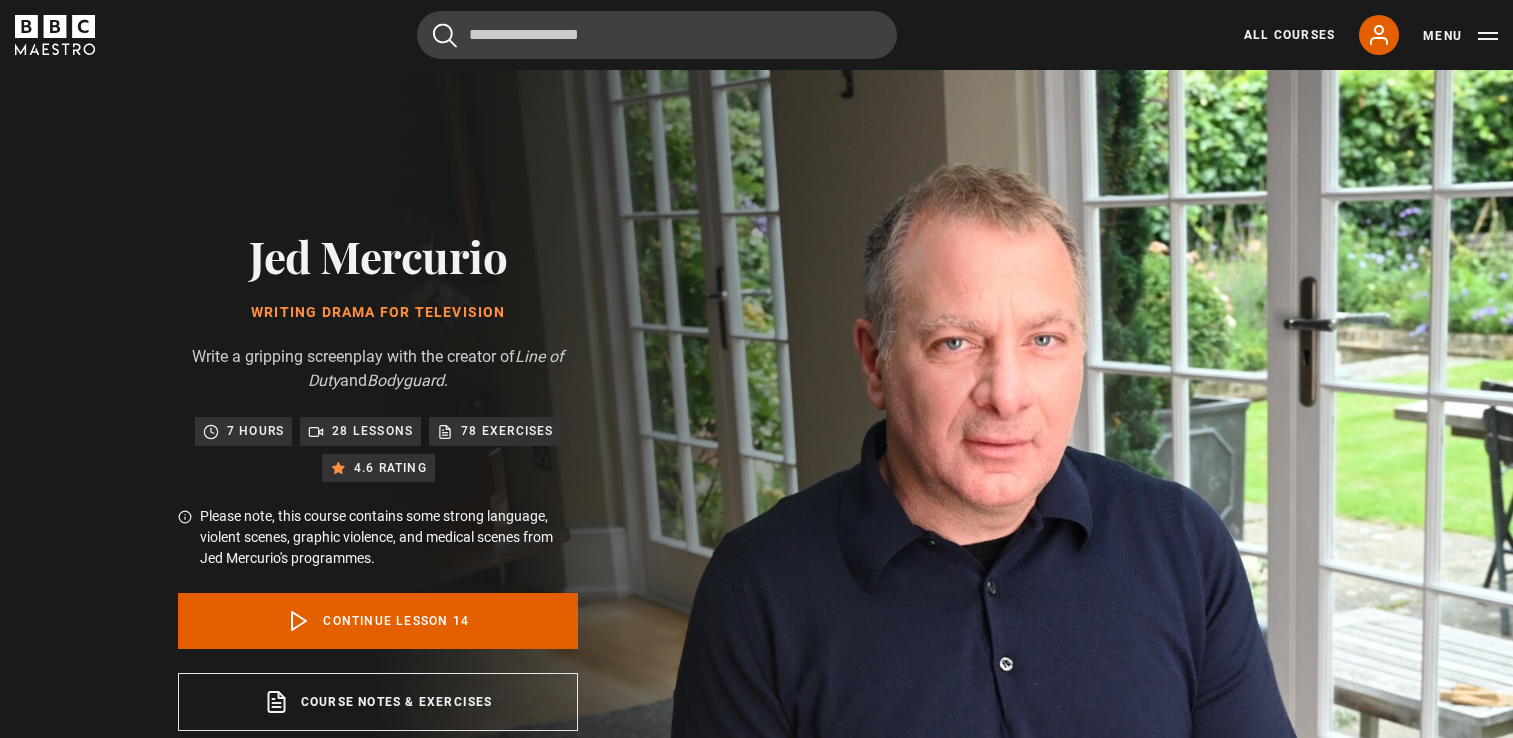 scroll, scrollTop: 891, scrollLeft: 0, axis: vertical 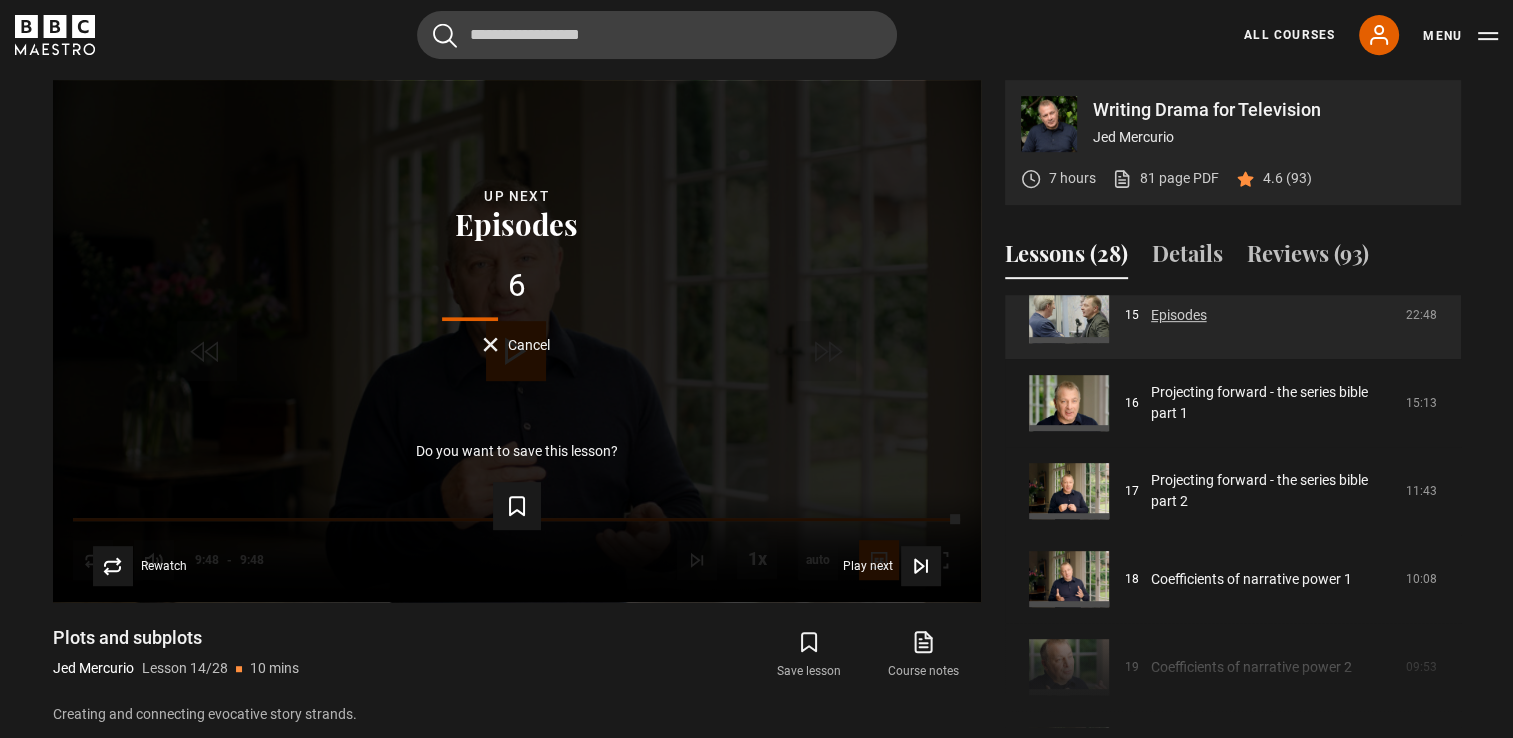 click on "Episodes" at bounding box center [1179, 315] 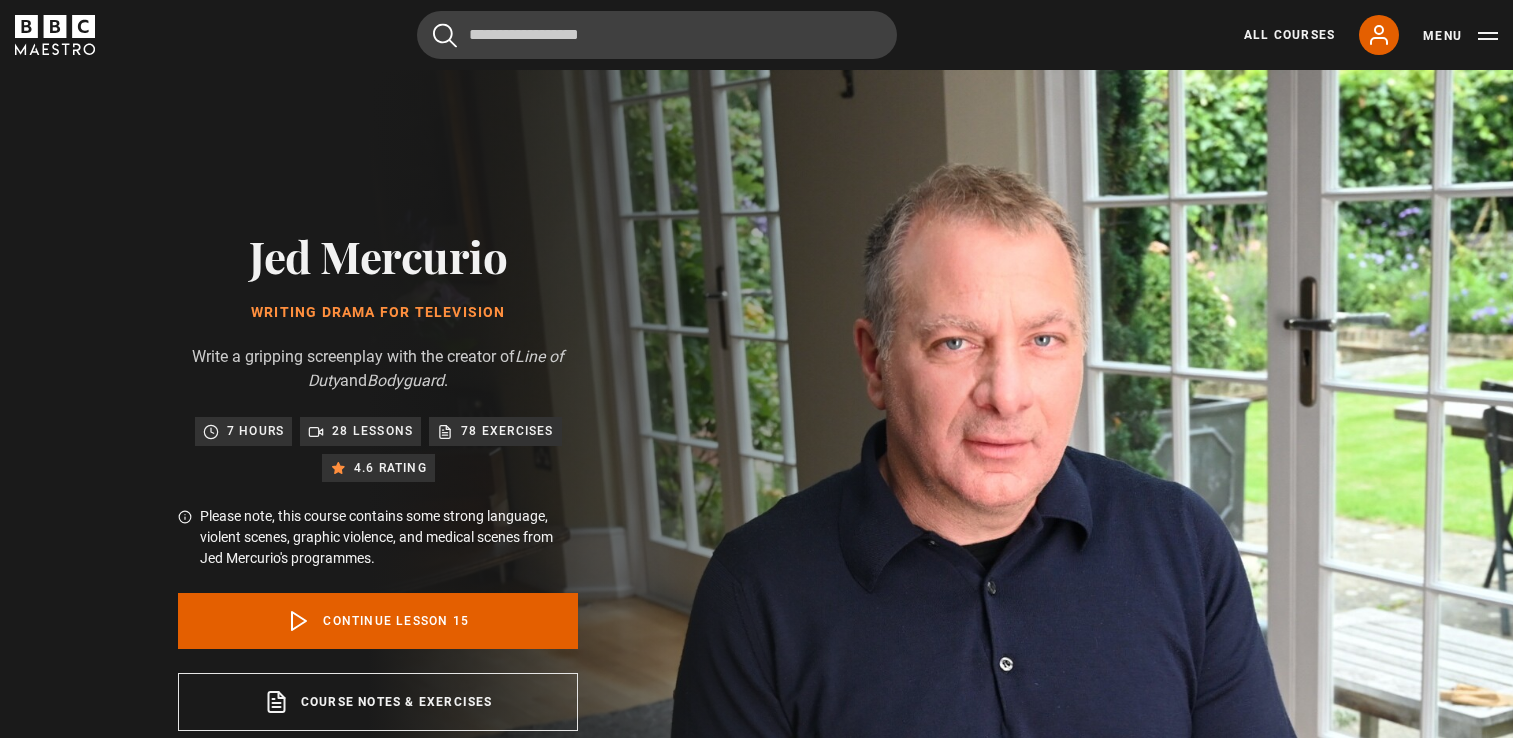 scroll, scrollTop: 891, scrollLeft: 0, axis: vertical 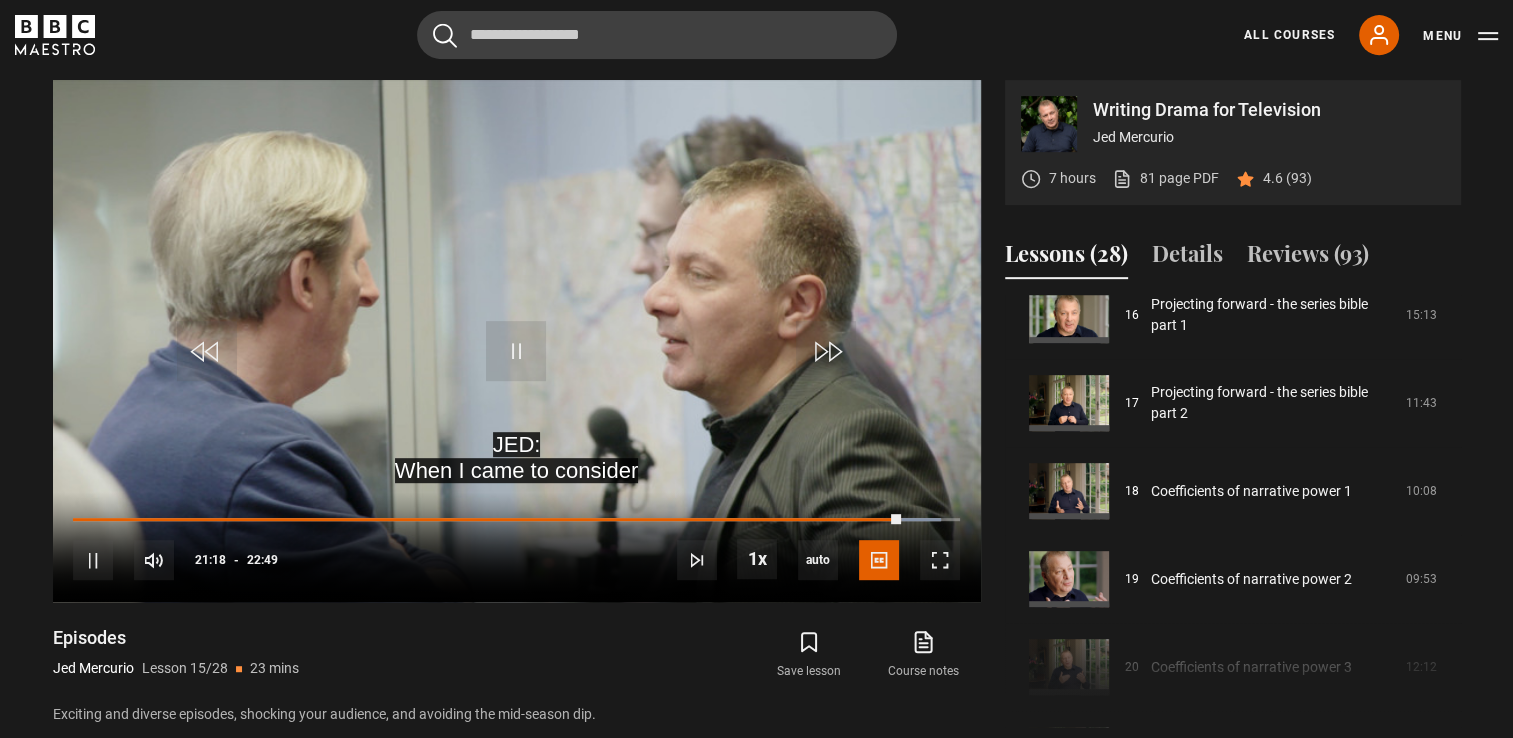 click on "Cancel
Courses
Previous courses
Next courses
Agatha Christie Writing 12  Related Lessons New Ago Perrone Mastering Mixology 22  Related Lessons New Isabel Allende Magical Storytelling 22  Related Lessons New Evy Poumpouras The Art of Influence 24  Related Lessons New Trinny Woodall Thriving in Business 24  Related Lessons Beata Heuman Interior Design 20  Related Lessons New Eric Vetro Sing Like the Stars 31  Related Lessons Stephanie Romiszewski  Sleep Better 21  Related Lessons Jo Malone CBE Think Like an Entrepreneur 19  Related Lessons New 21 7   12" at bounding box center [756, 35] 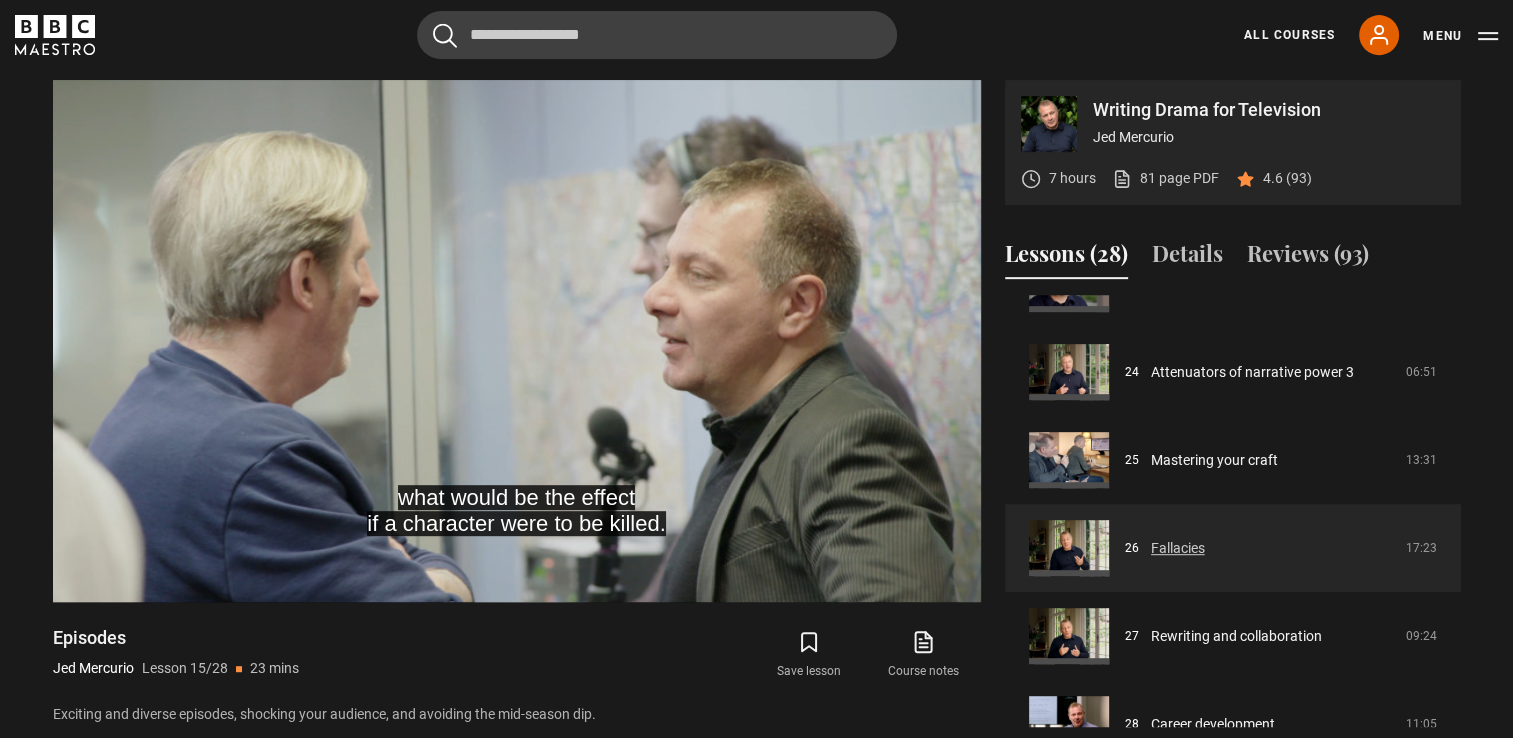 scroll, scrollTop: 2120, scrollLeft: 0, axis: vertical 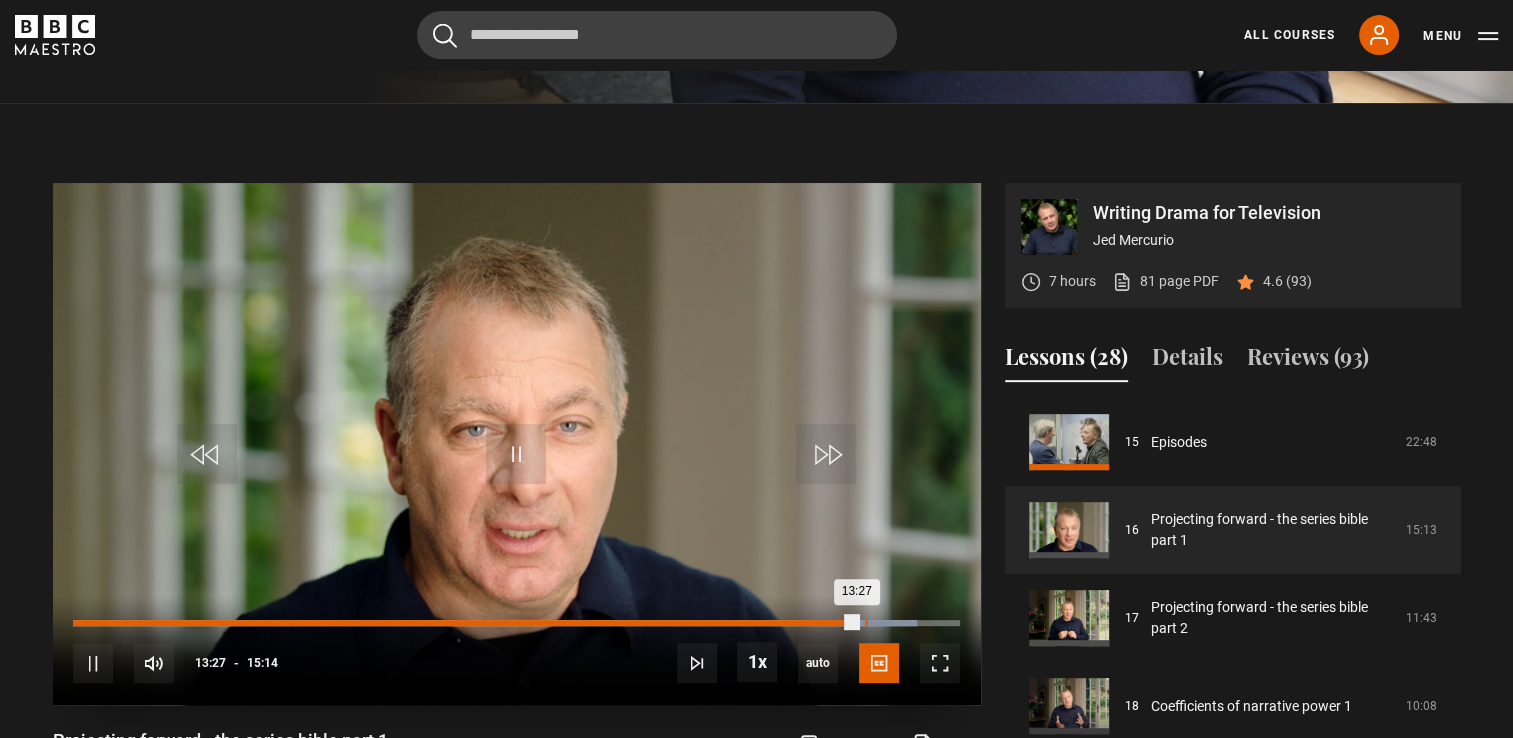 click on "Loaded :  95.19% 13:37 13:27" at bounding box center (516, 623) 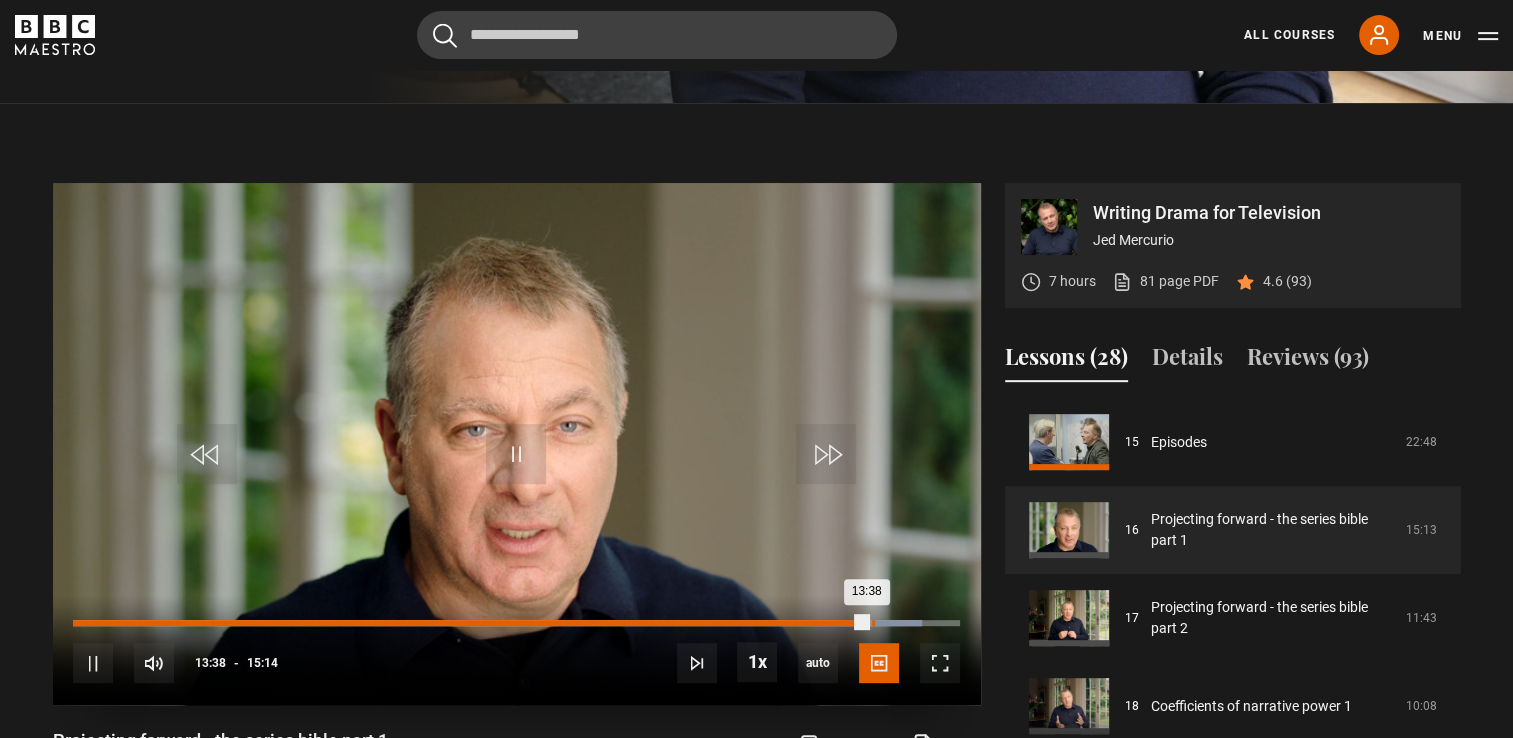 click on "Loaded :  95.73% 13:44 13:38" at bounding box center [516, 623] 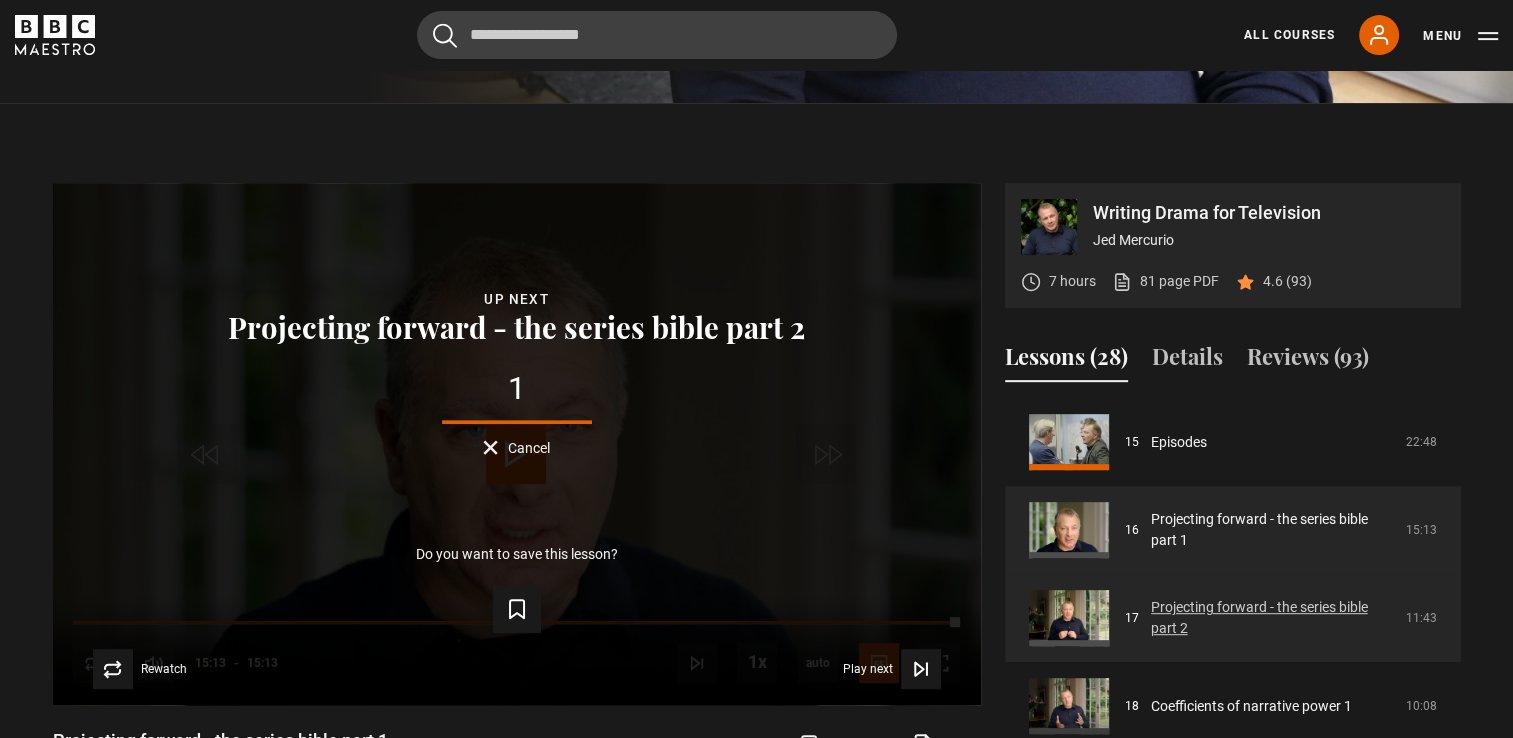 click on "Projecting forward - the series bible part 2" at bounding box center (1272, 618) 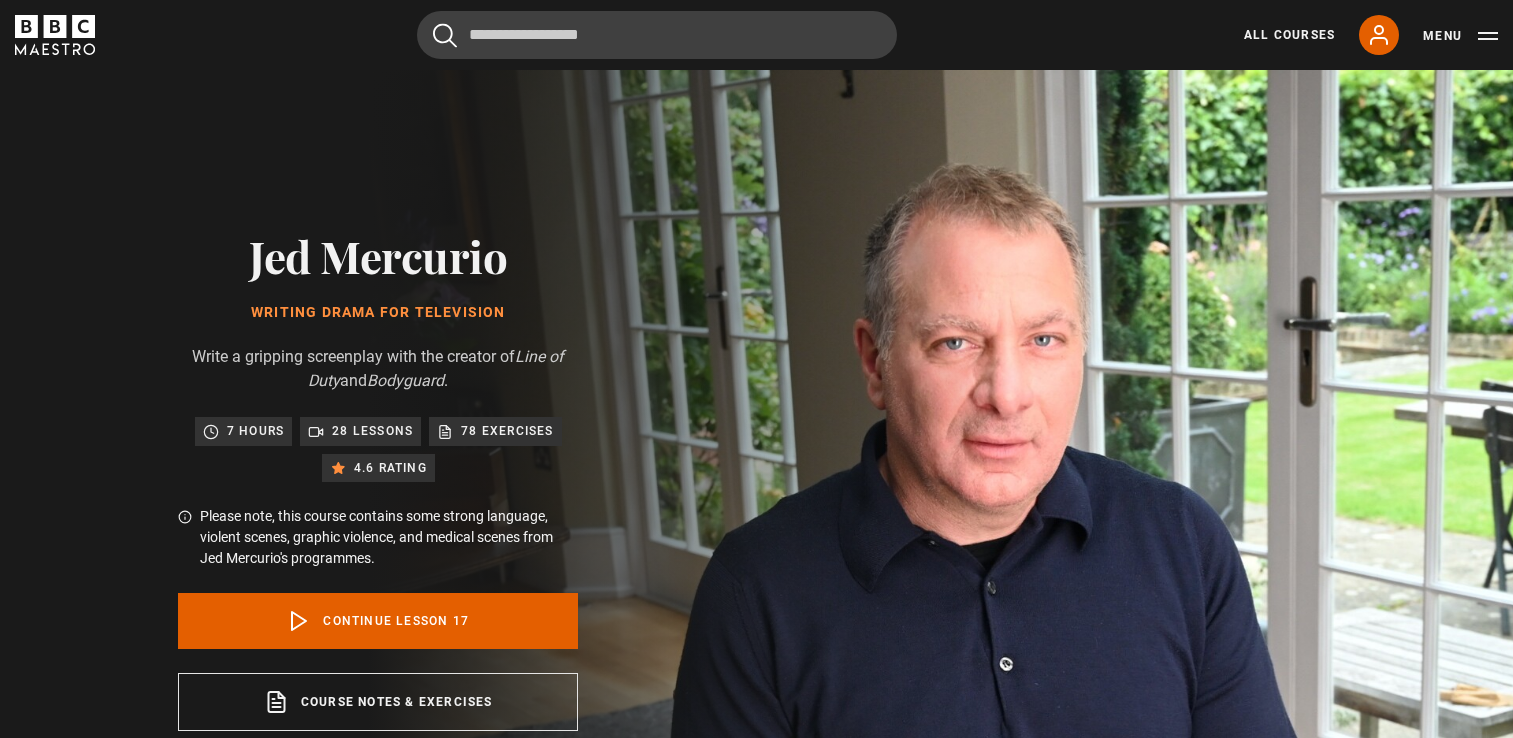 scroll, scrollTop: 891, scrollLeft: 0, axis: vertical 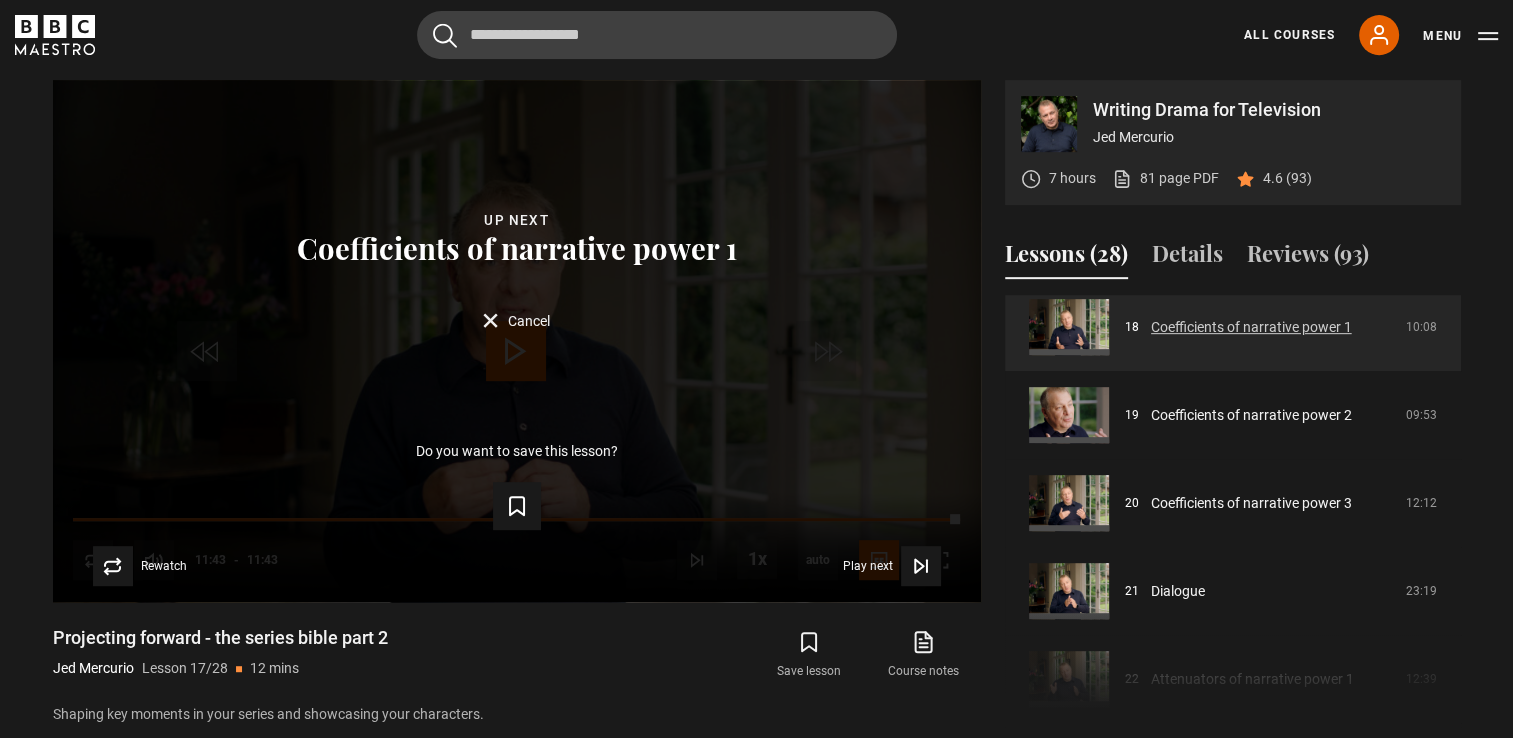 click on "Coefficients of narrative power 1" at bounding box center [1251, 327] 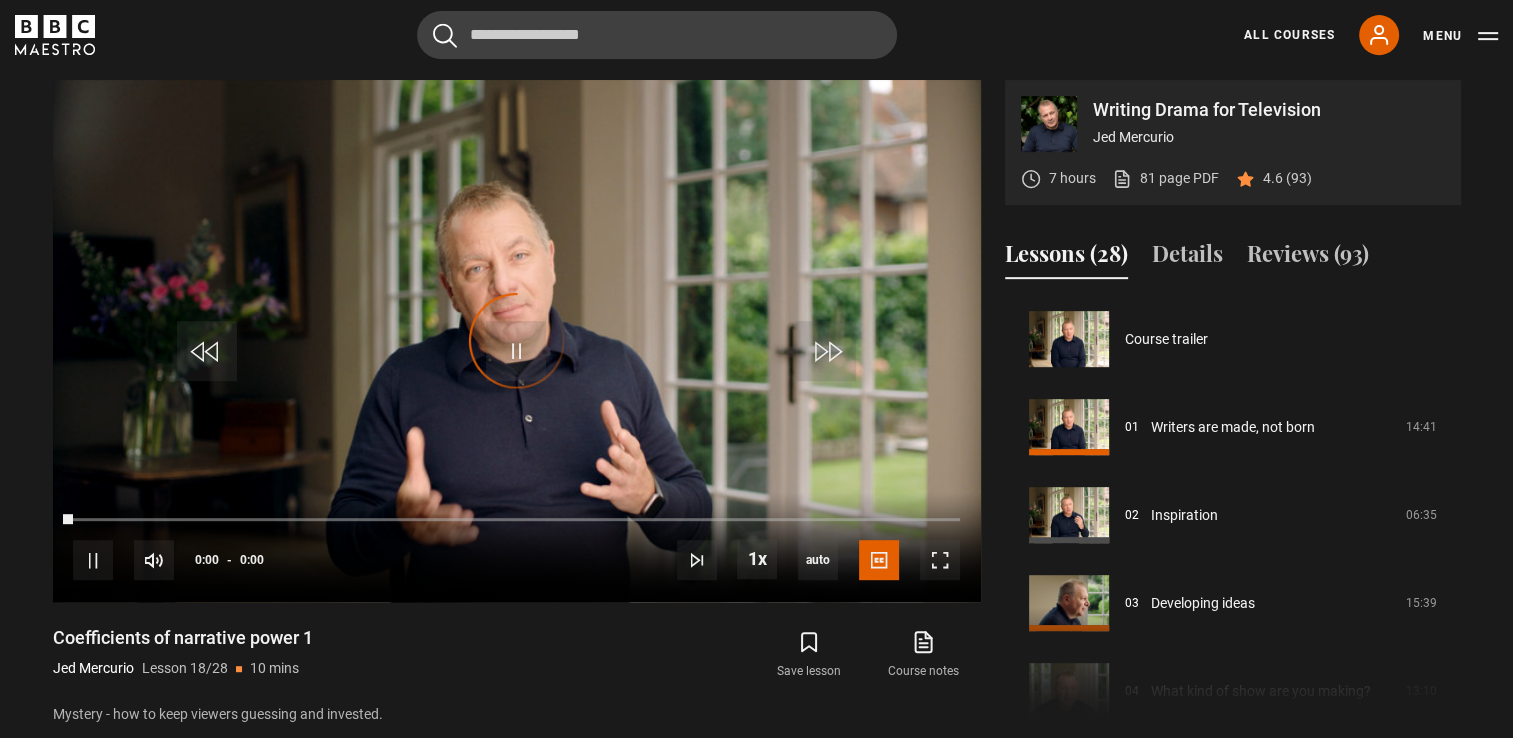 scroll, scrollTop: 891, scrollLeft: 0, axis: vertical 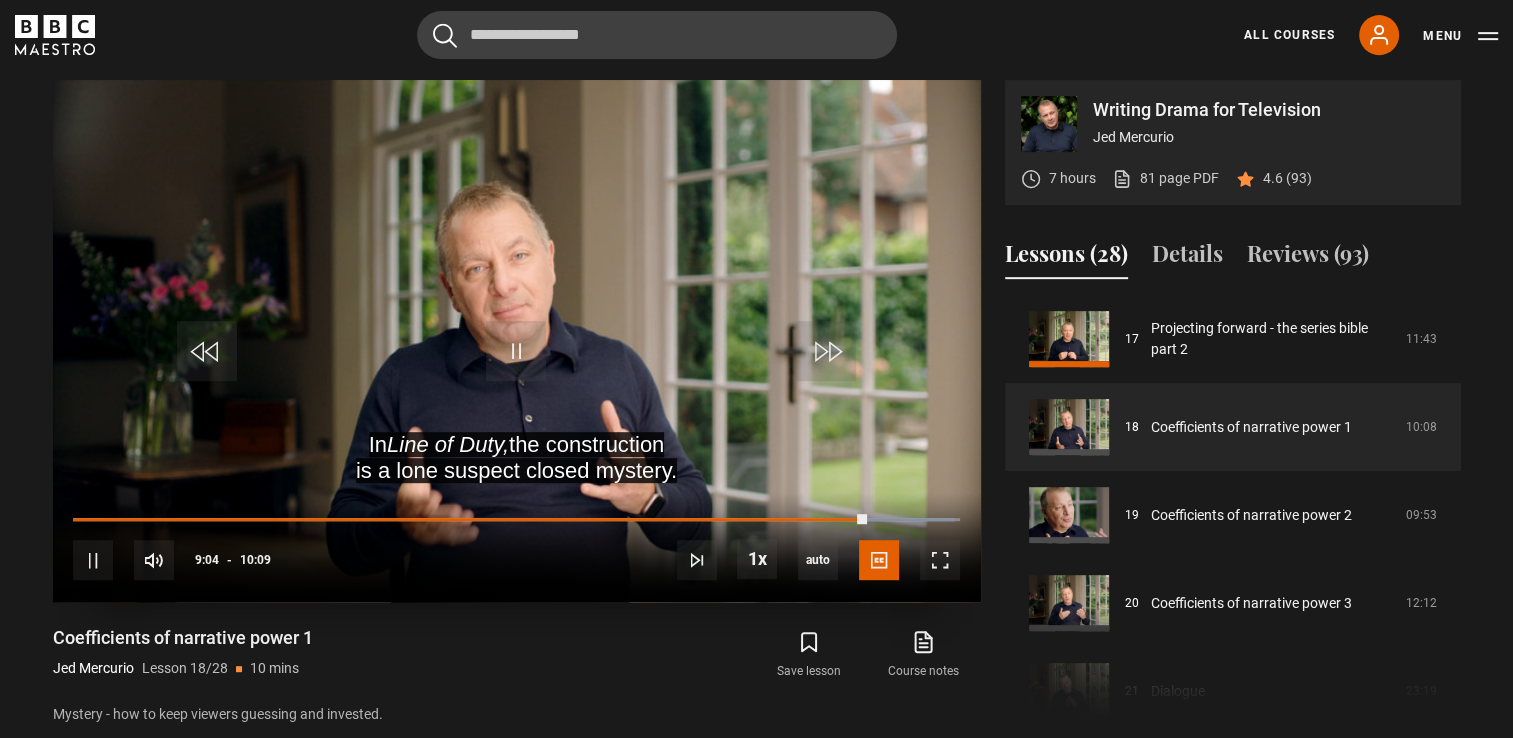 click at bounding box center [517, 341] 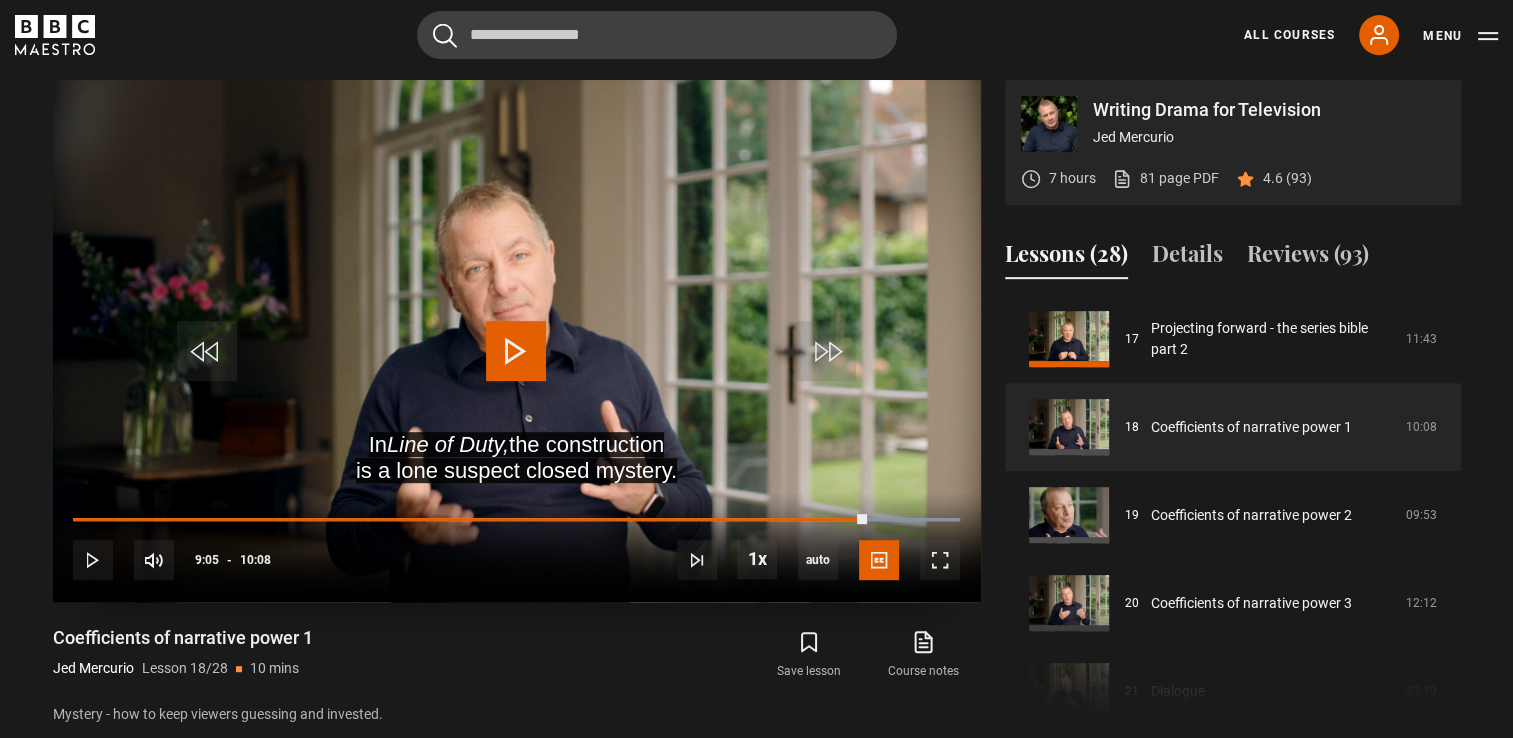 click at bounding box center (516, 351) 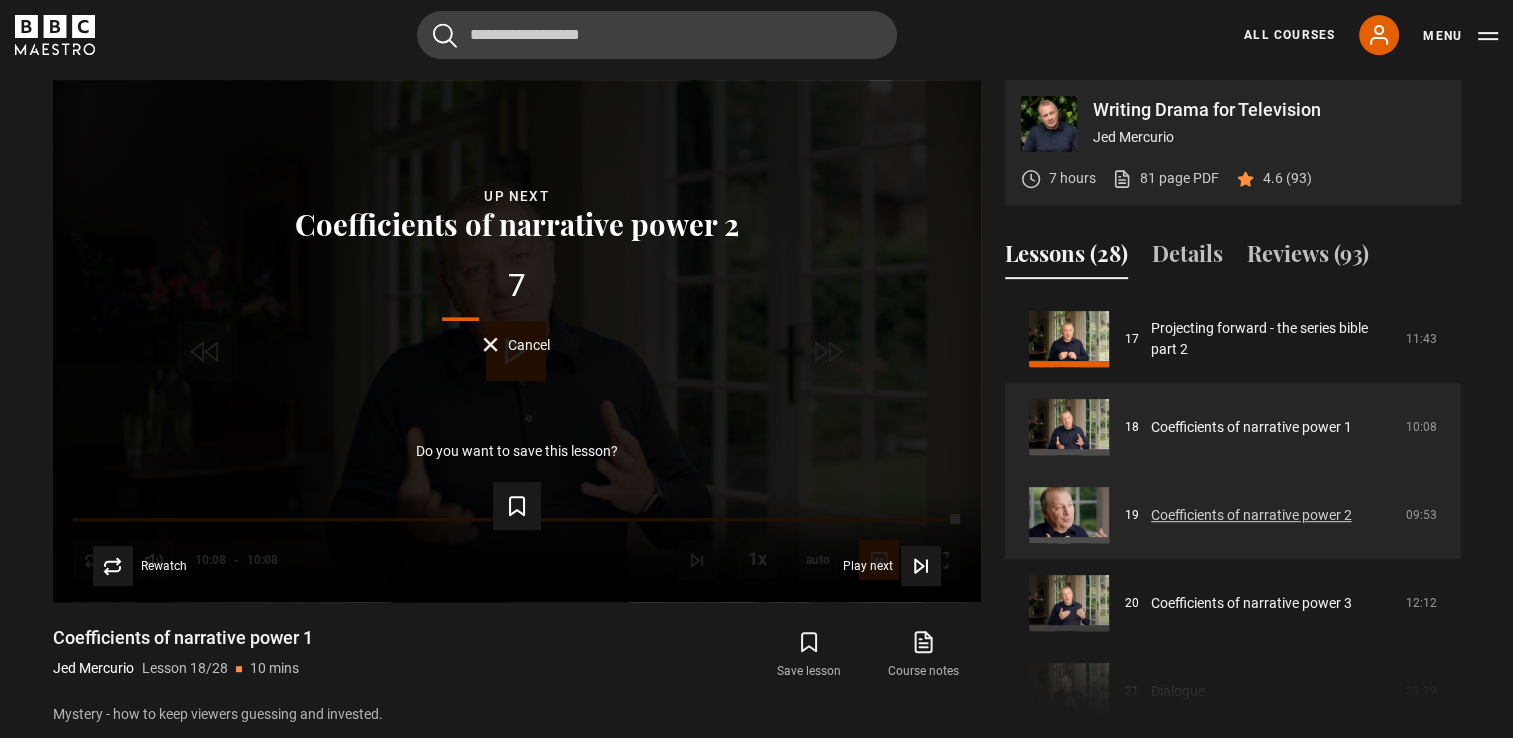 click on "Coefficients of narrative power 2" at bounding box center [1251, 515] 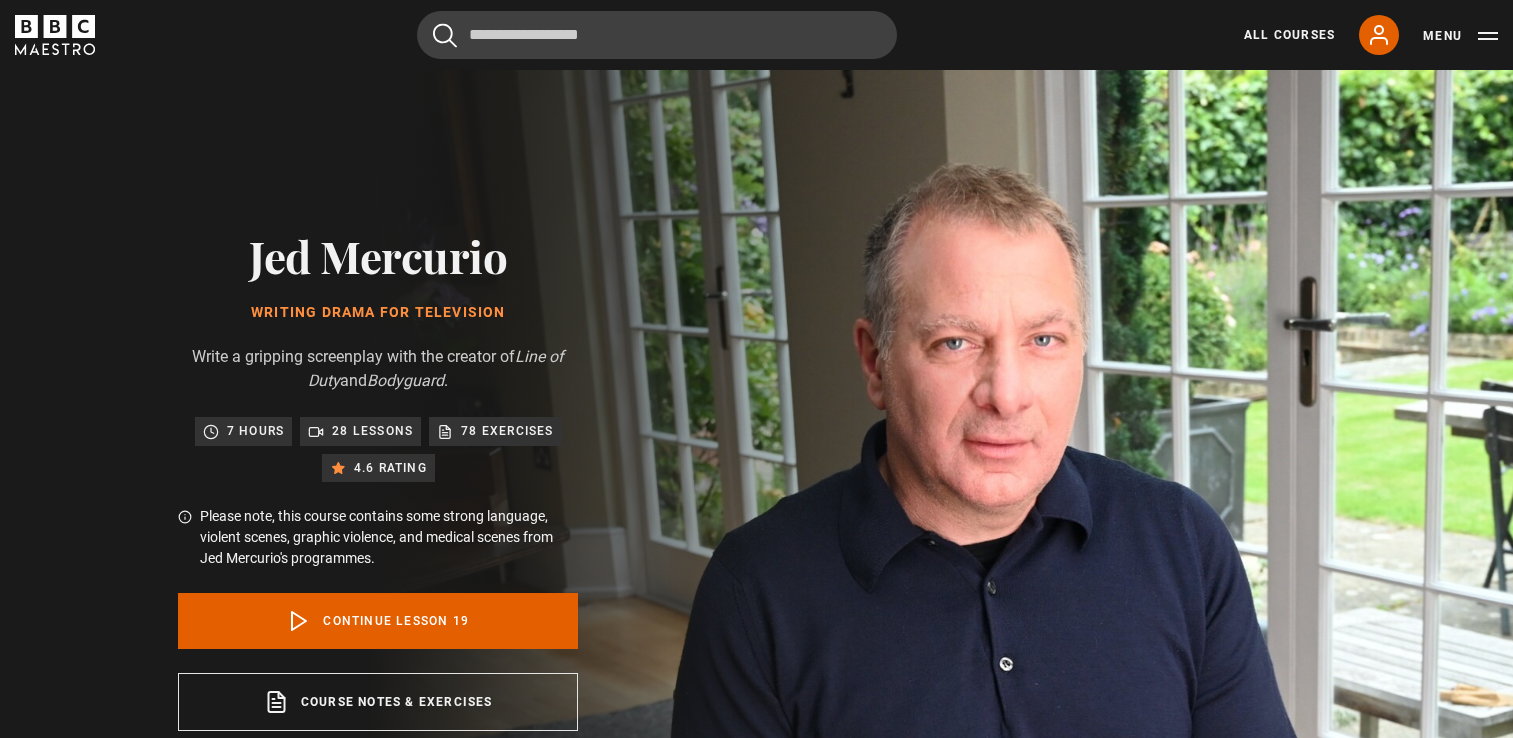 scroll, scrollTop: 891, scrollLeft: 0, axis: vertical 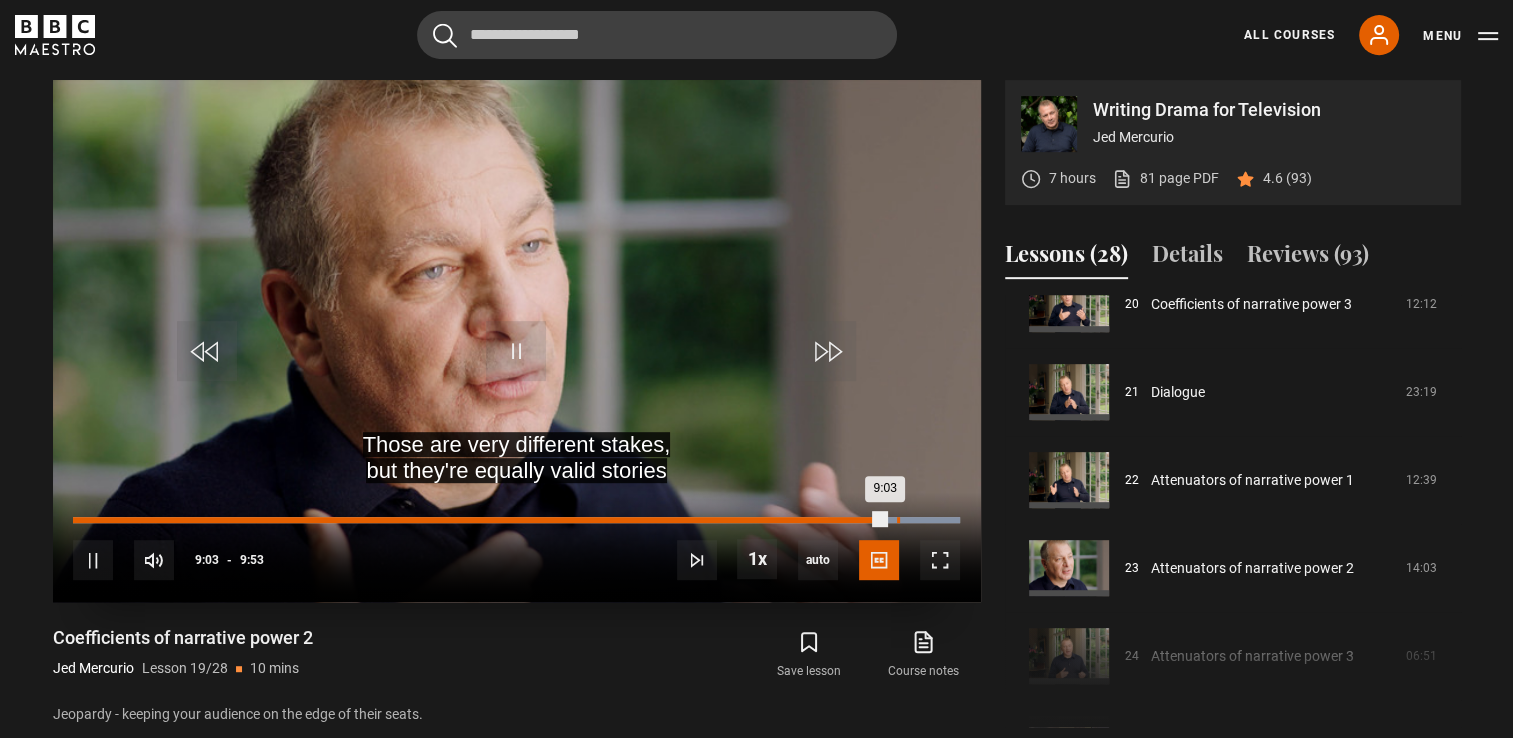 click on "Loaded :  100.00% 9:11 9:03" at bounding box center [516, 520] 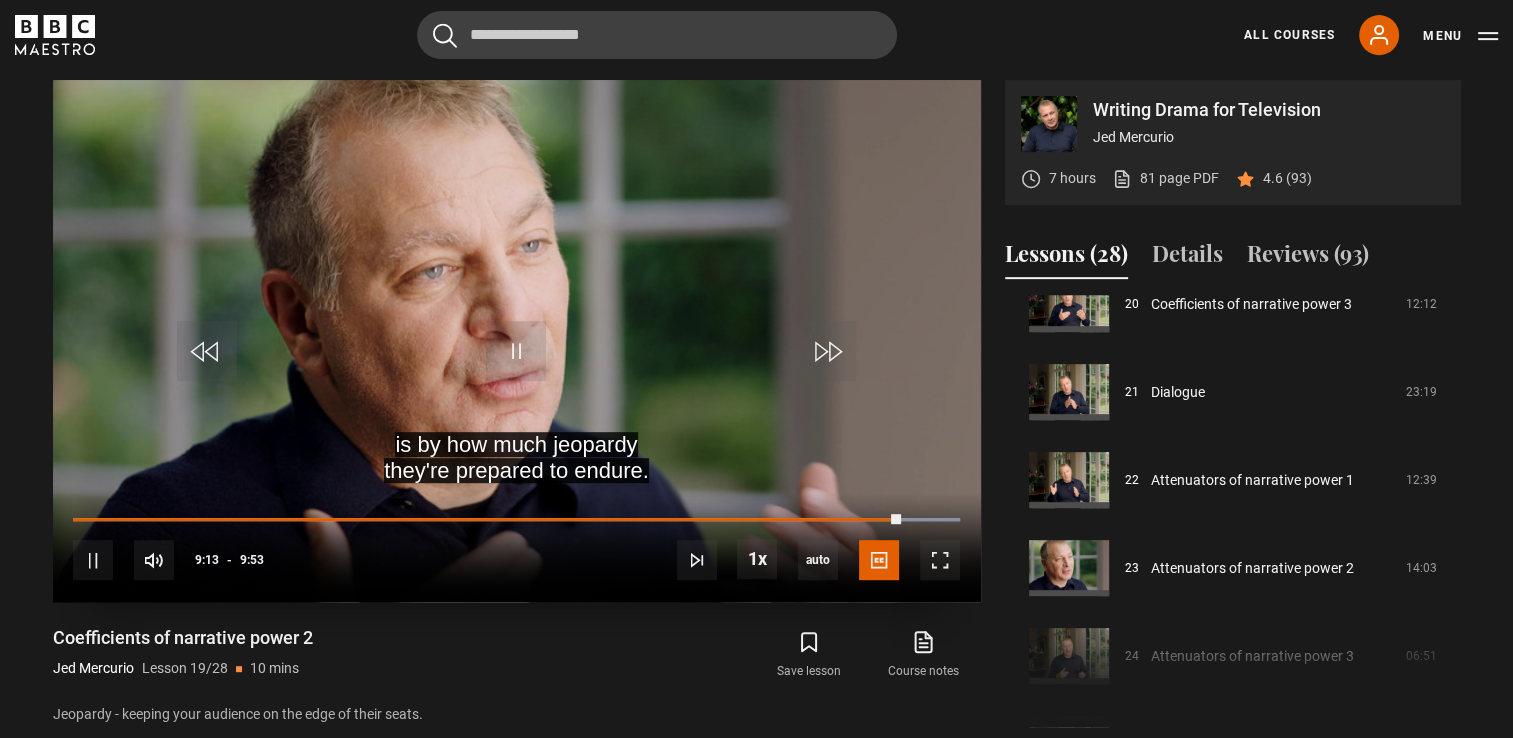 click on "10s Skip Back 10 seconds Pause 10s Skip Forward 10 seconds Loaded :  100.00% 9:15 9:14 Pause Mute Current Time  9:13 - Duration  9:53
Jed Mercurio
Lesson 19
Coefficients of narrative power 2
1x Playback Rate 2x 1.5x 1x , selected 0.5x auto Quality 360p 720p 1080p 2160p Auto , selected Captions captions off English  Captions , selected" at bounding box center (517, 547) 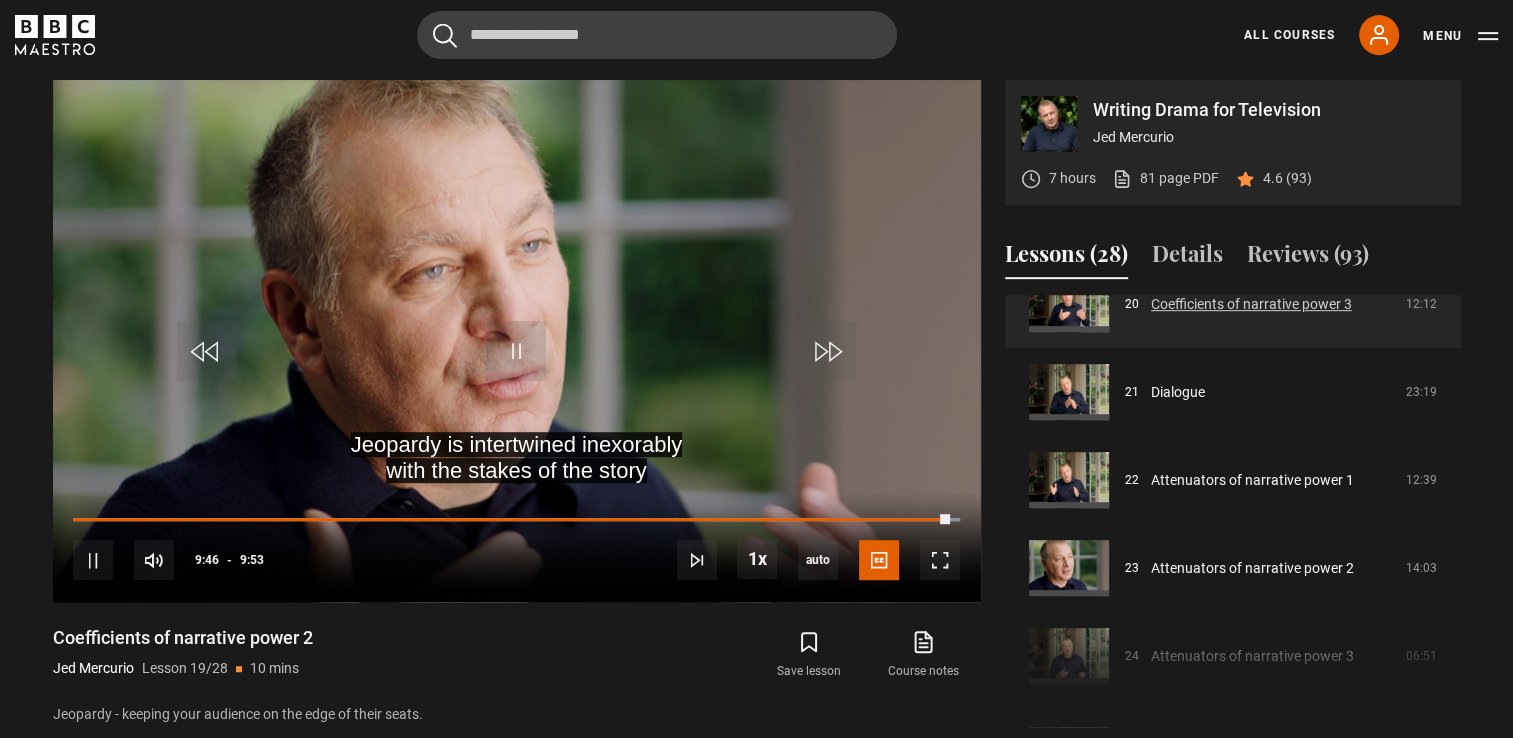 click on "Coefficients of narrative power 3" at bounding box center [1251, 304] 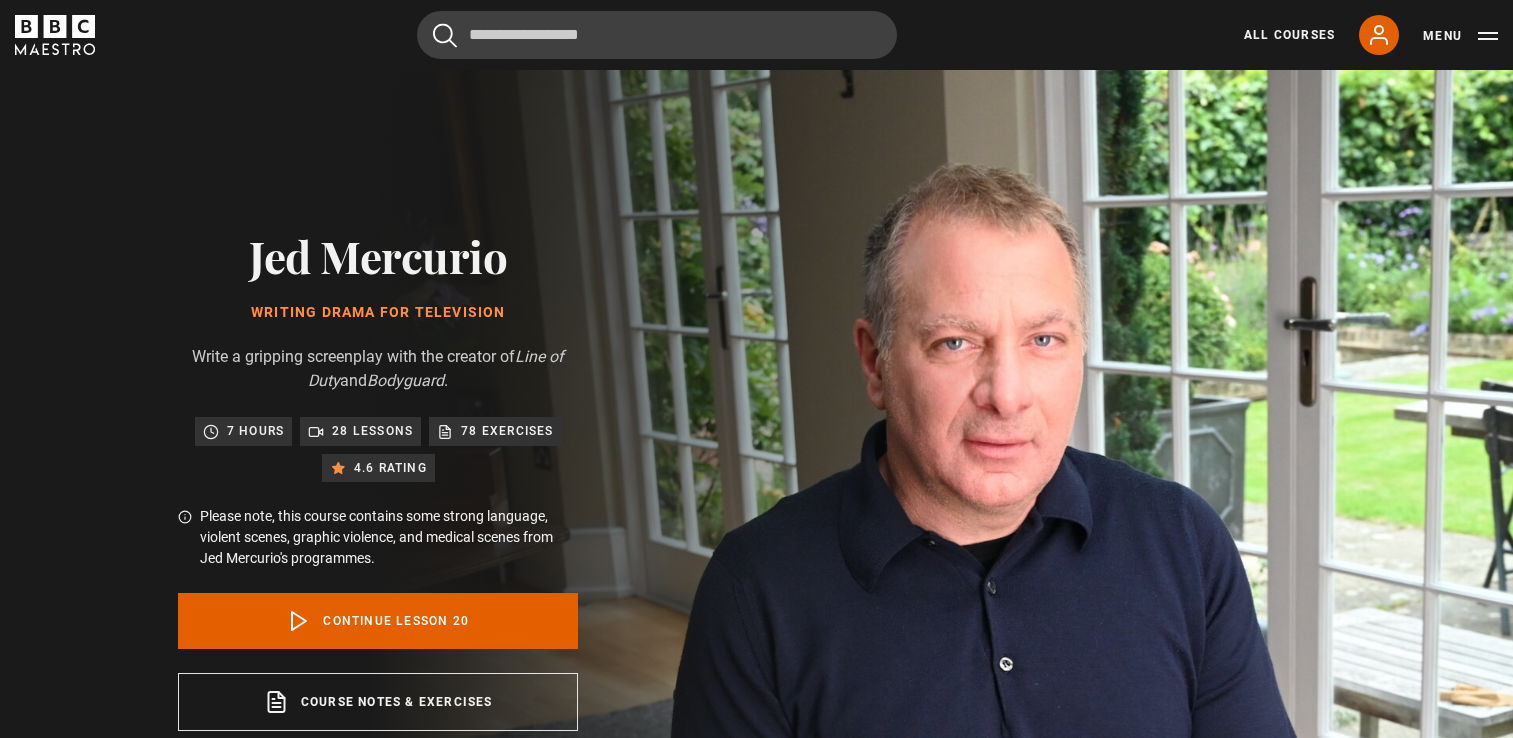 scroll, scrollTop: 891, scrollLeft: 0, axis: vertical 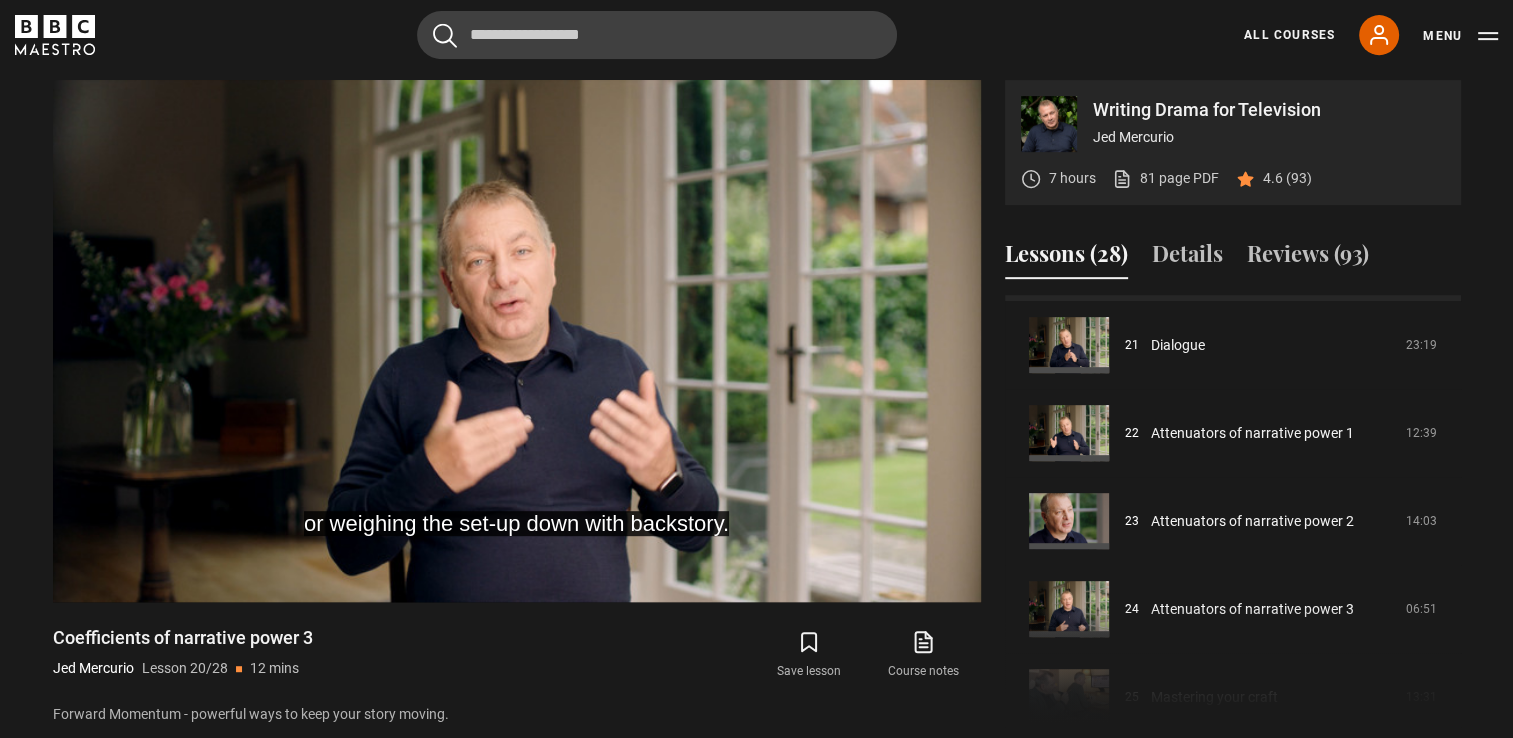 drag, startPoint x: 1454, startPoint y: 627, endPoint x: 1452, endPoint y: 641, distance: 14.142136 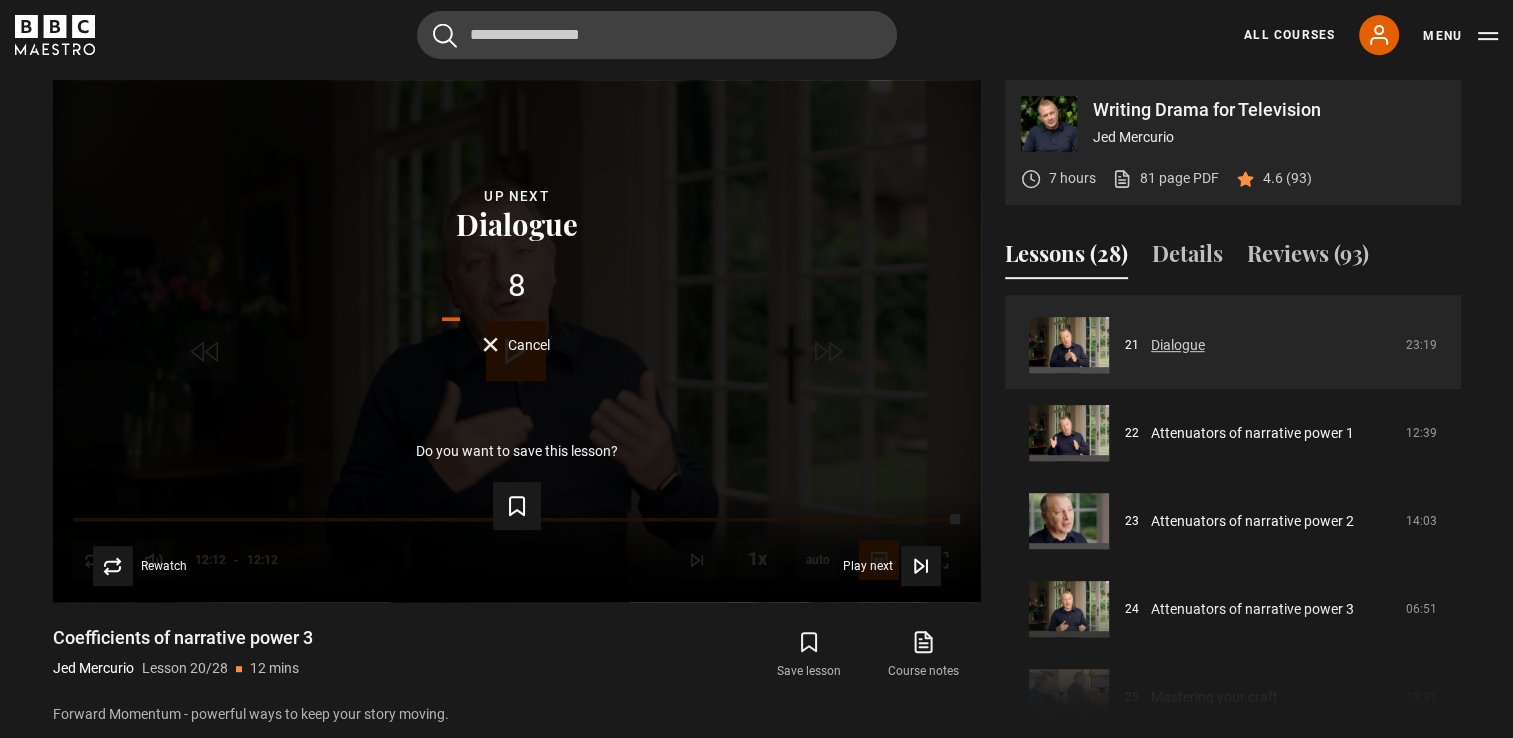 click on "Dialogue" at bounding box center (1178, 345) 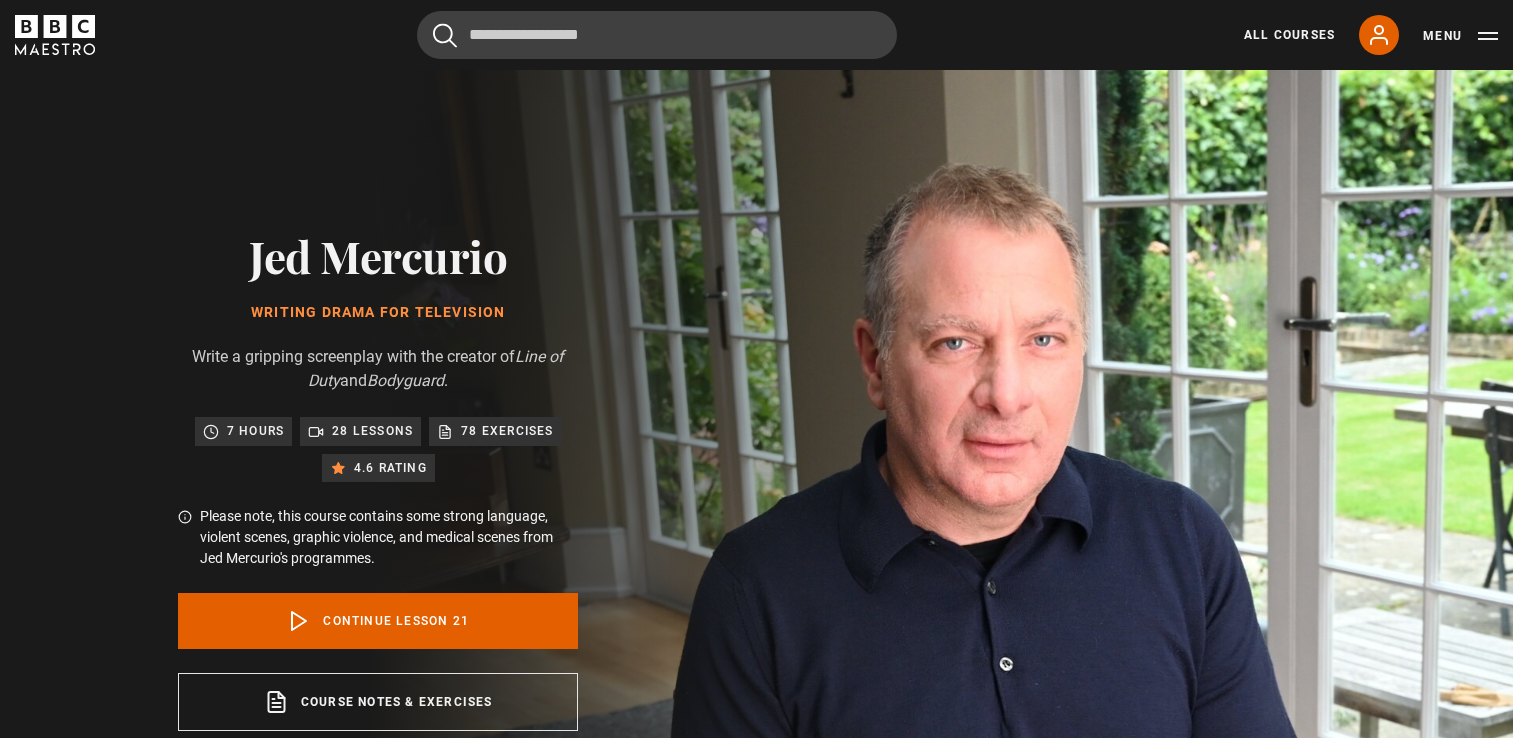 scroll, scrollTop: 891, scrollLeft: 0, axis: vertical 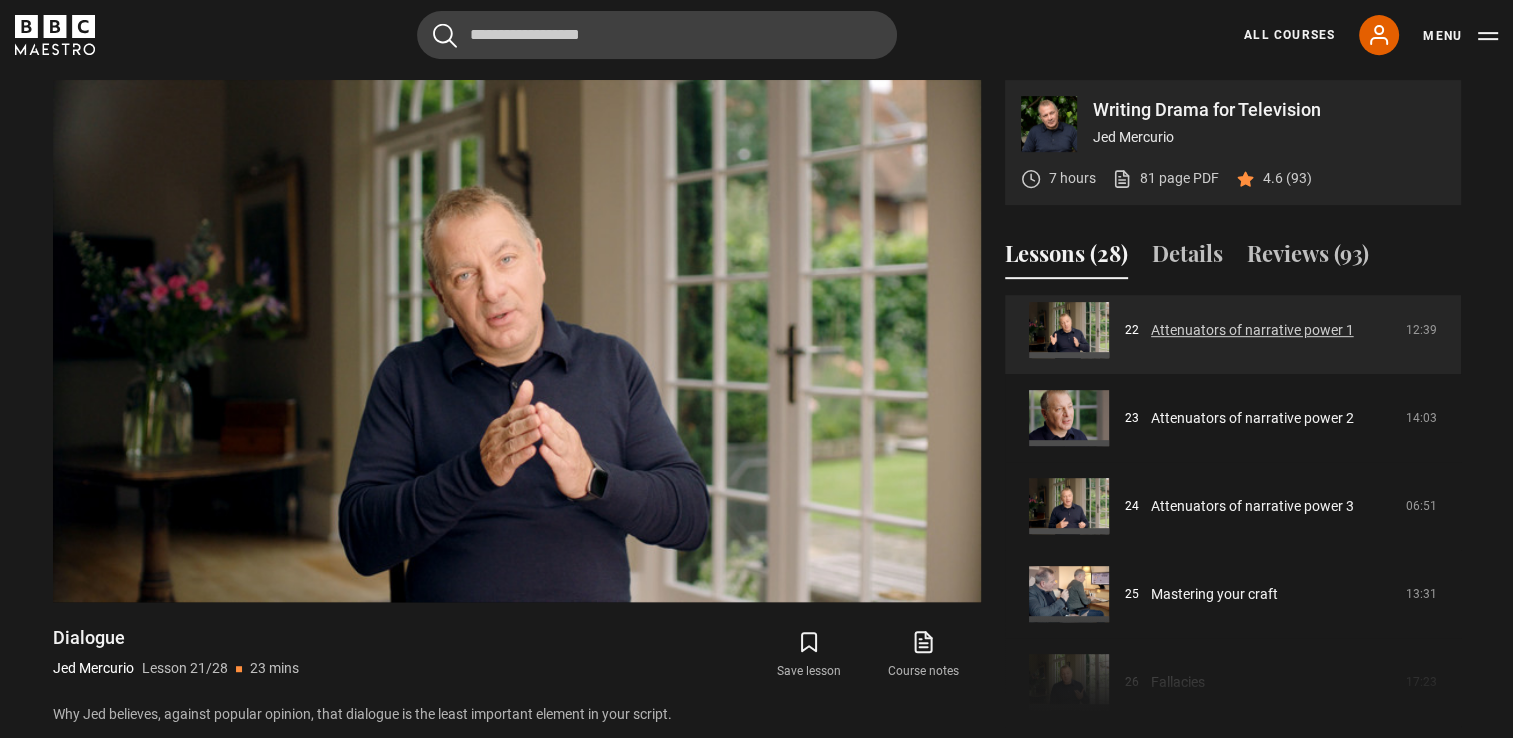 click on "Attenuators of narrative power 1" at bounding box center [1252, 330] 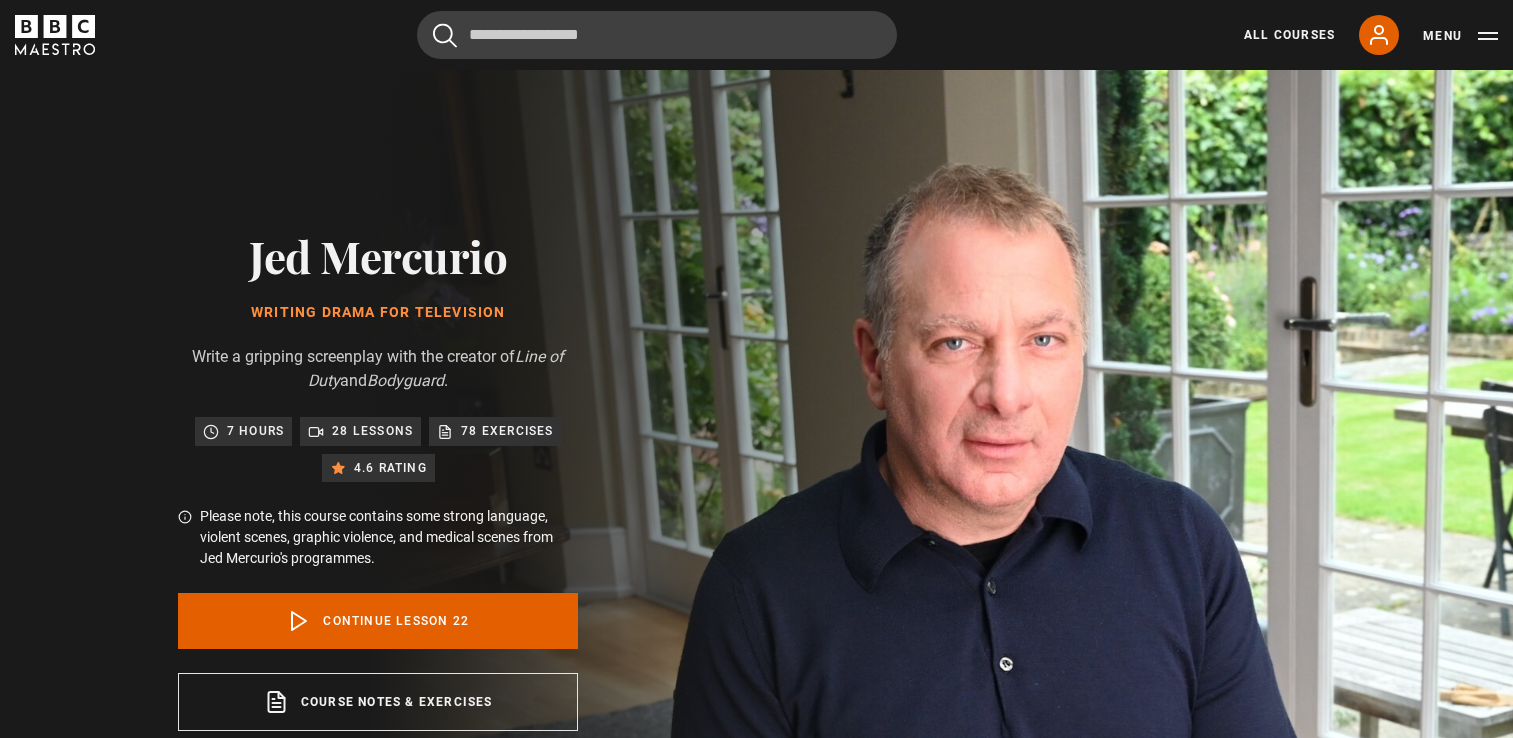 scroll, scrollTop: 891, scrollLeft: 0, axis: vertical 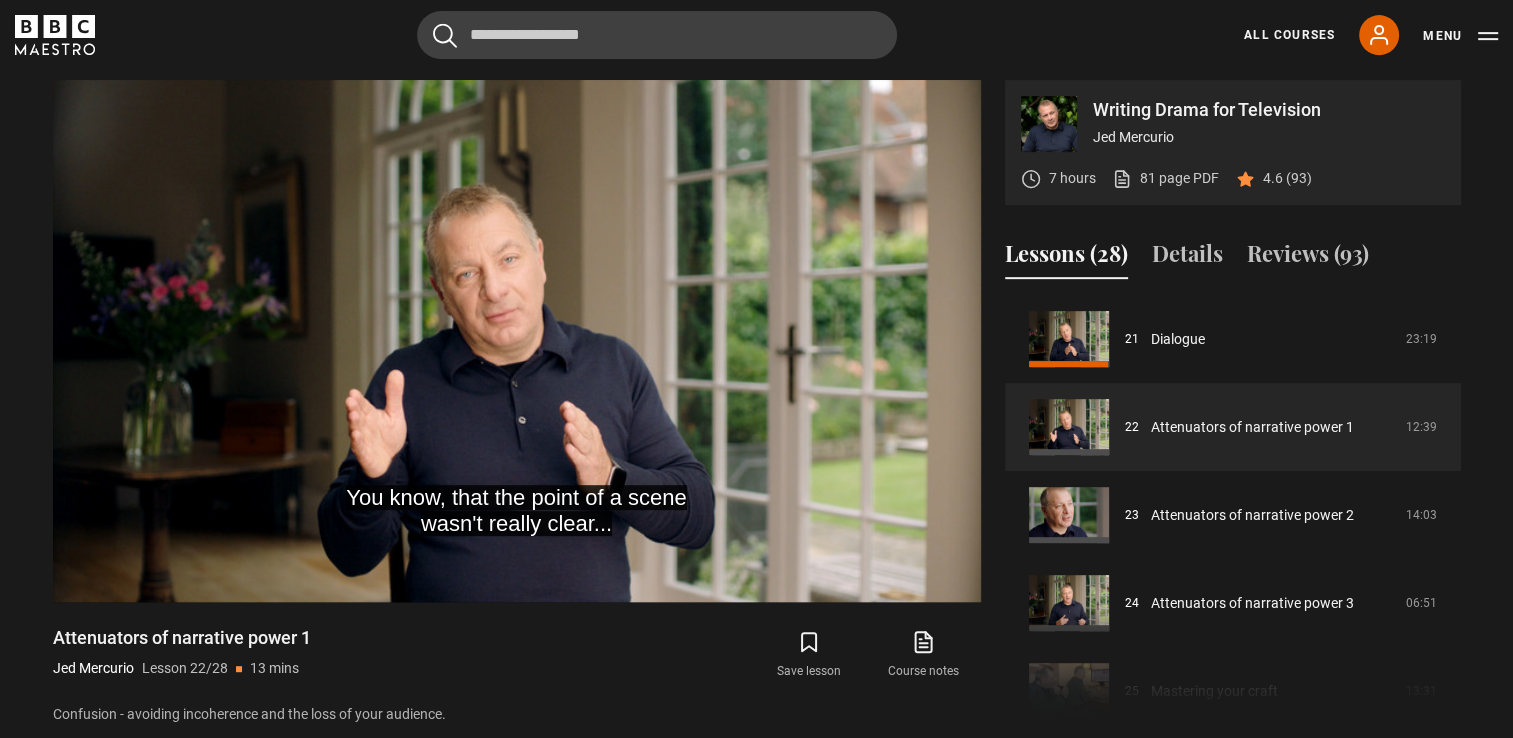 drag, startPoint x: 1455, startPoint y: 631, endPoint x: 1455, endPoint y: 644, distance: 13 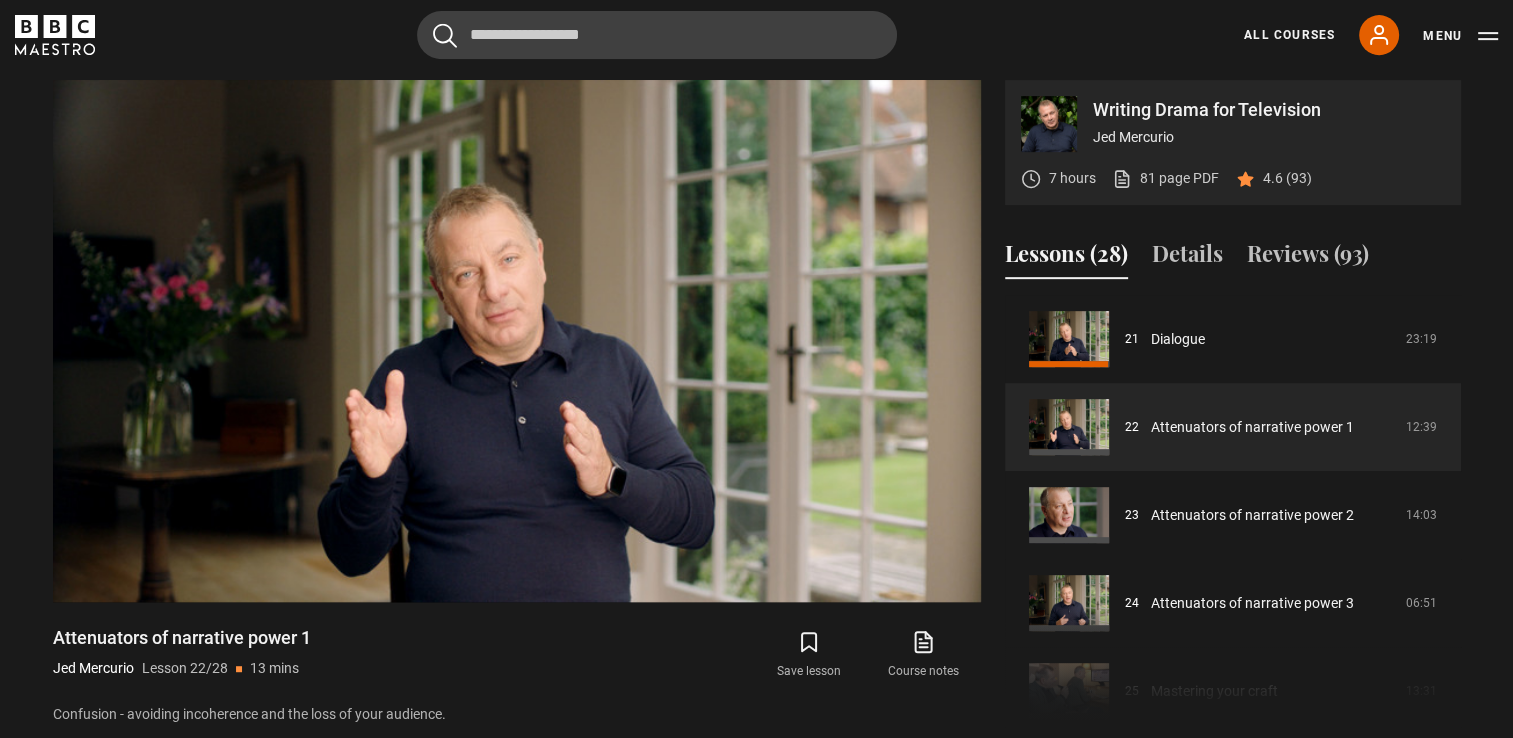 drag, startPoint x: 1455, startPoint y: 644, endPoint x: 1453, endPoint y: 669, distance: 25.079872 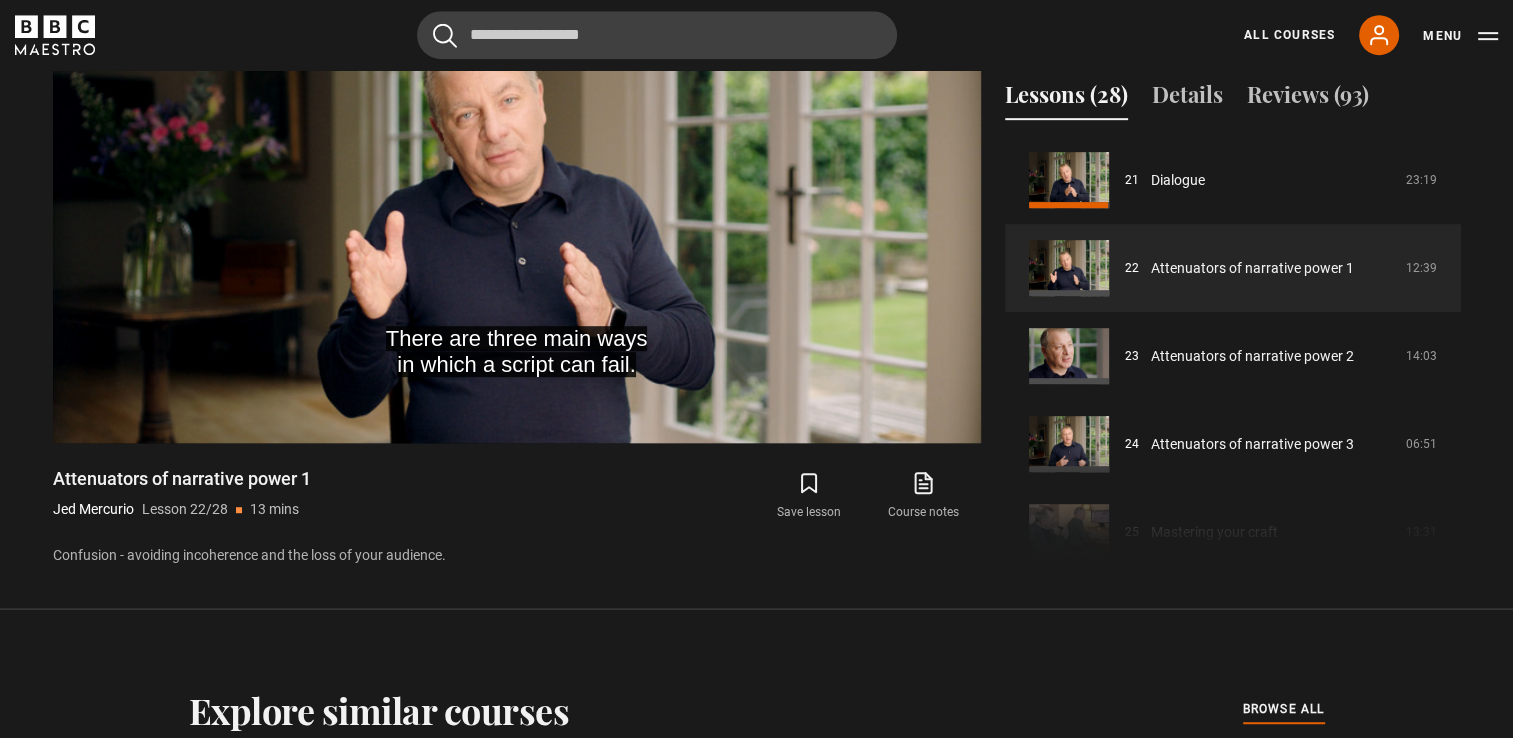 scroll, scrollTop: 1049, scrollLeft: 0, axis: vertical 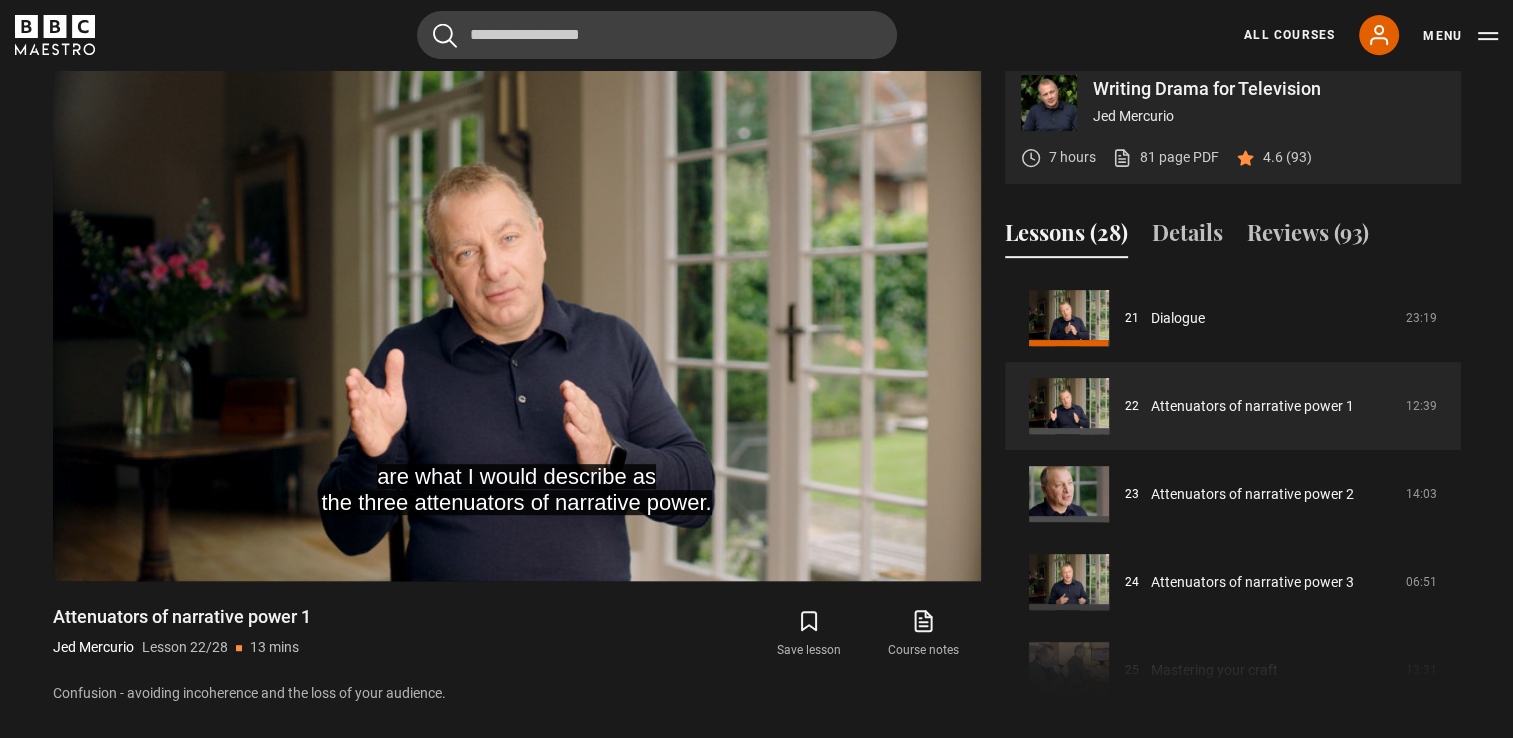 drag, startPoint x: 1453, startPoint y: 600, endPoint x: 1452, endPoint y: 629, distance: 29.017237 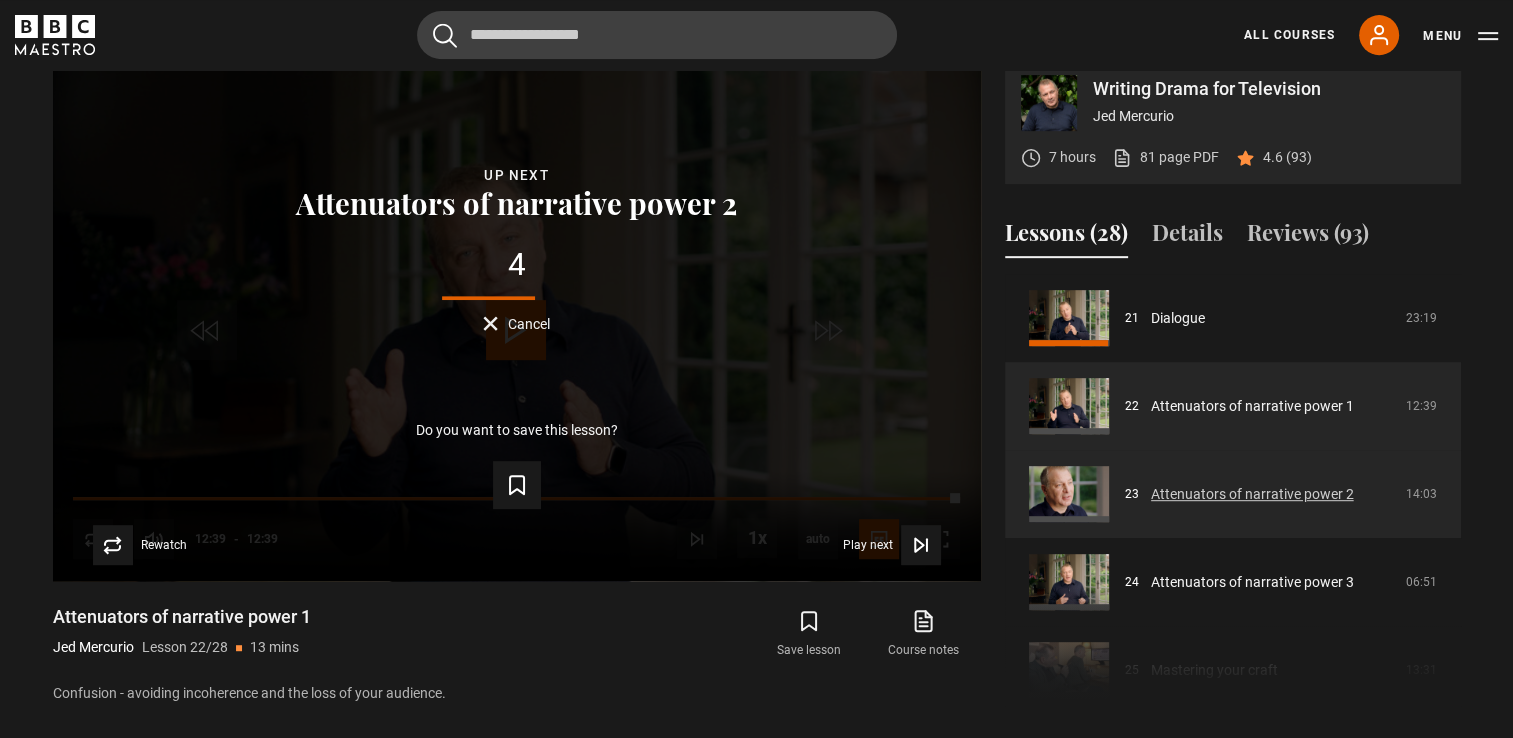 click on "Attenuators of narrative power 2" at bounding box center (1252, 494) 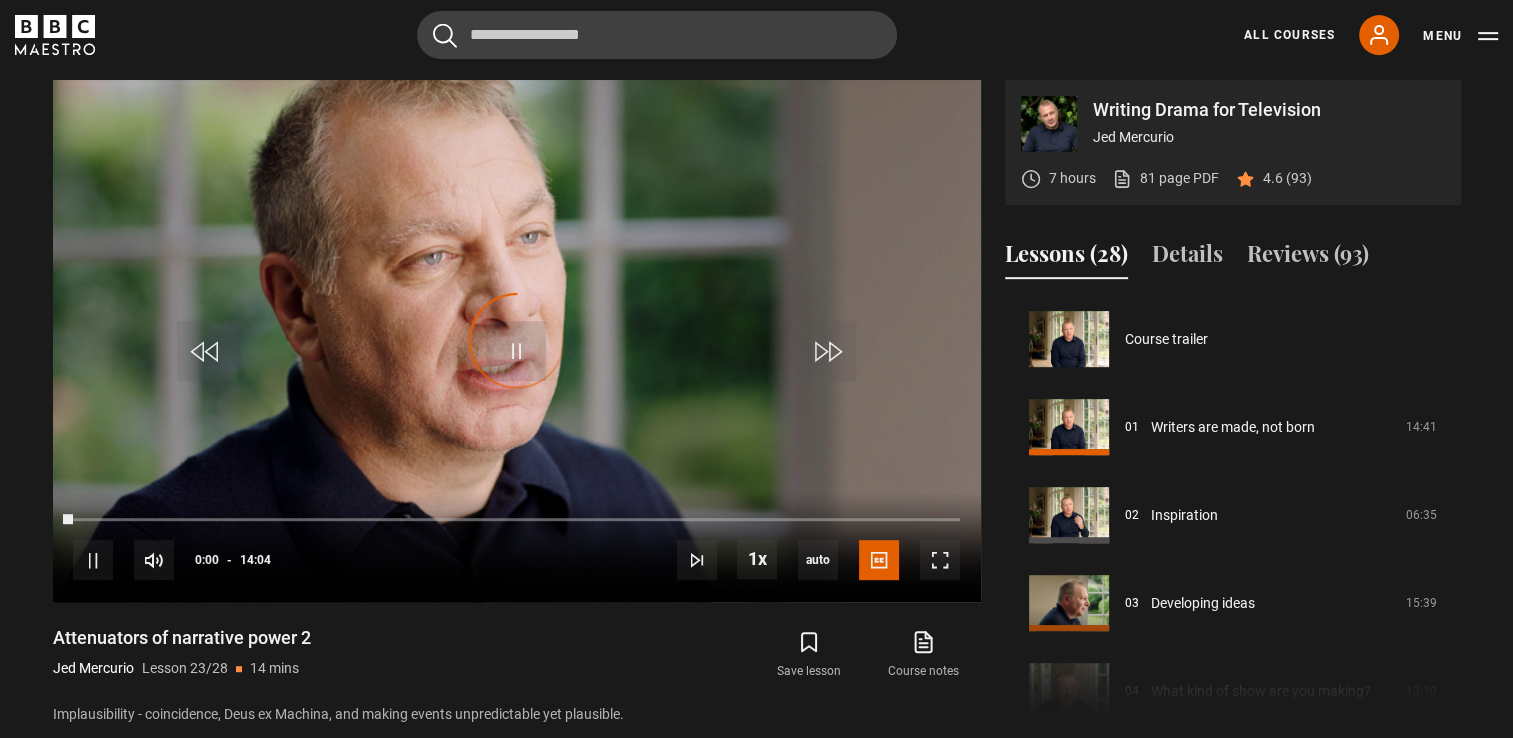 scroll, scrollTop: 891, scrollLeft: 0, axis: vertical 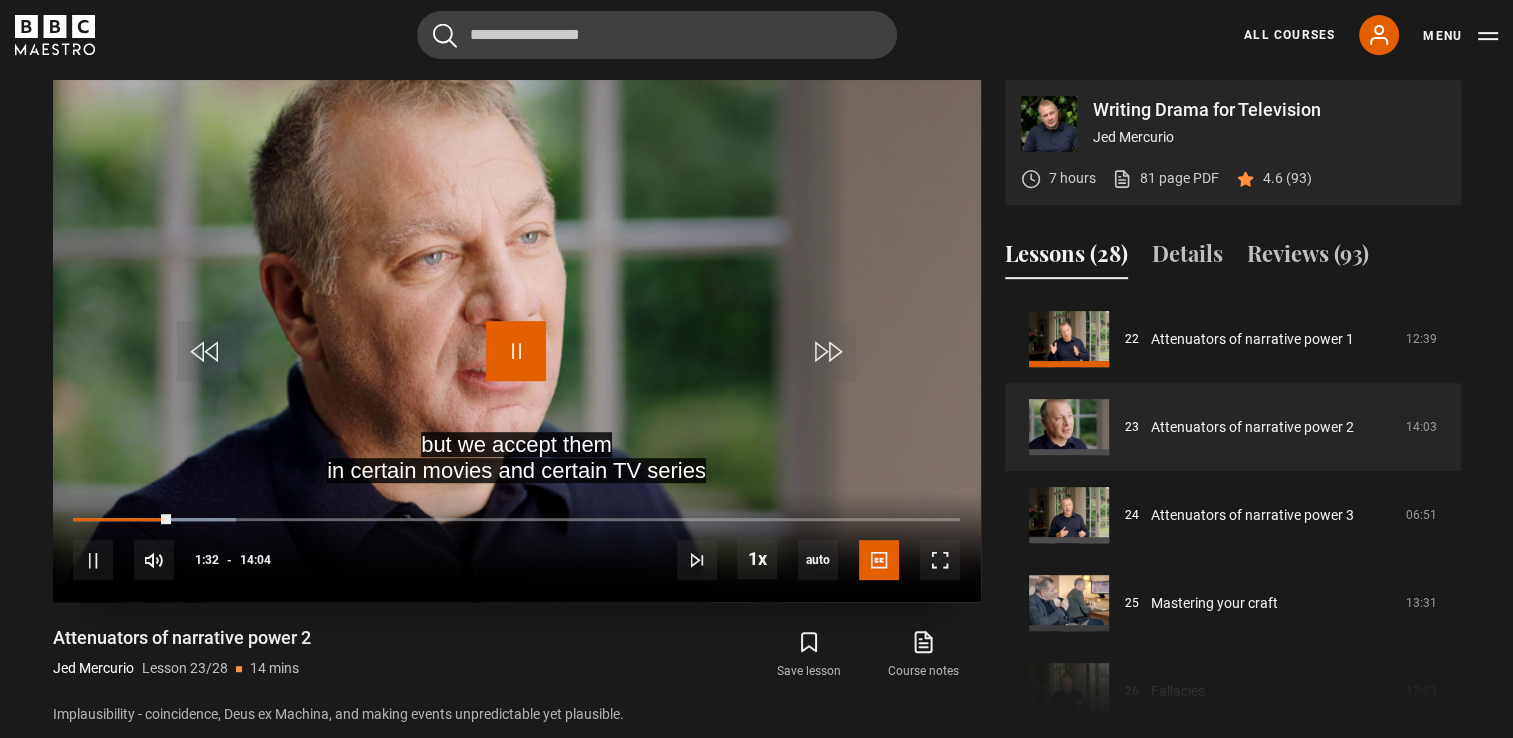 click at bounding box center (516, 351) 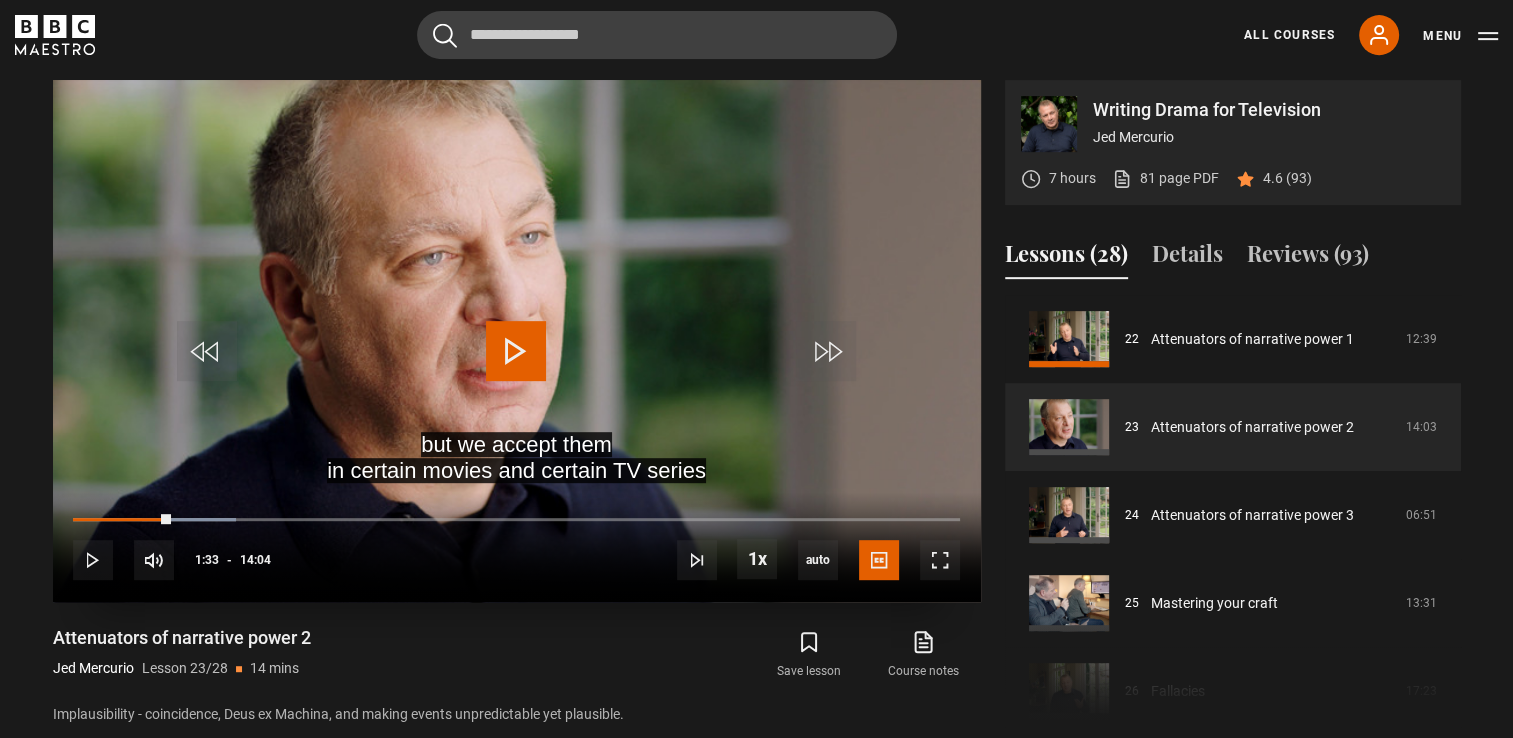 click at bounding box center [516, 351] 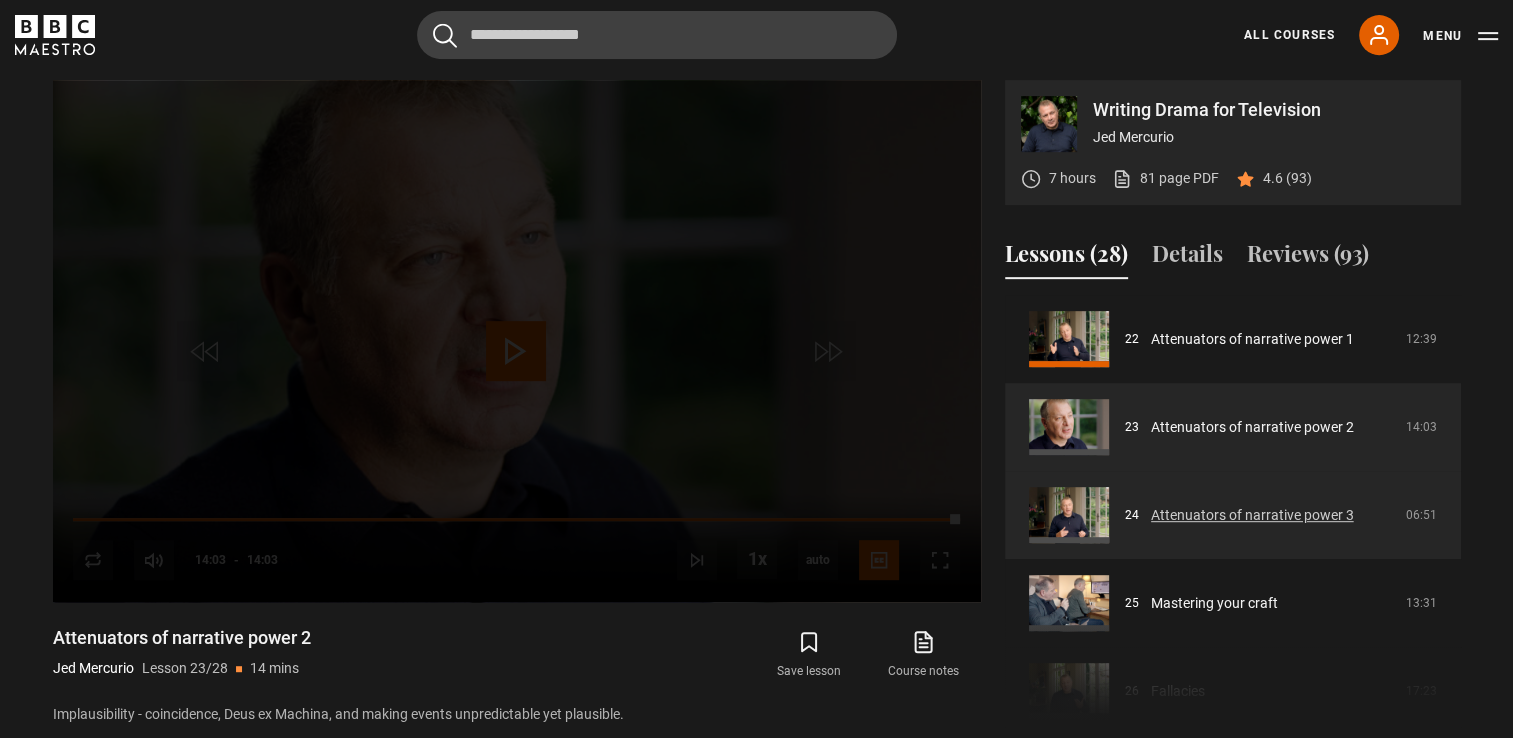 click on "Attenuators of narrative power 3" at bounding box center [1252, 515] 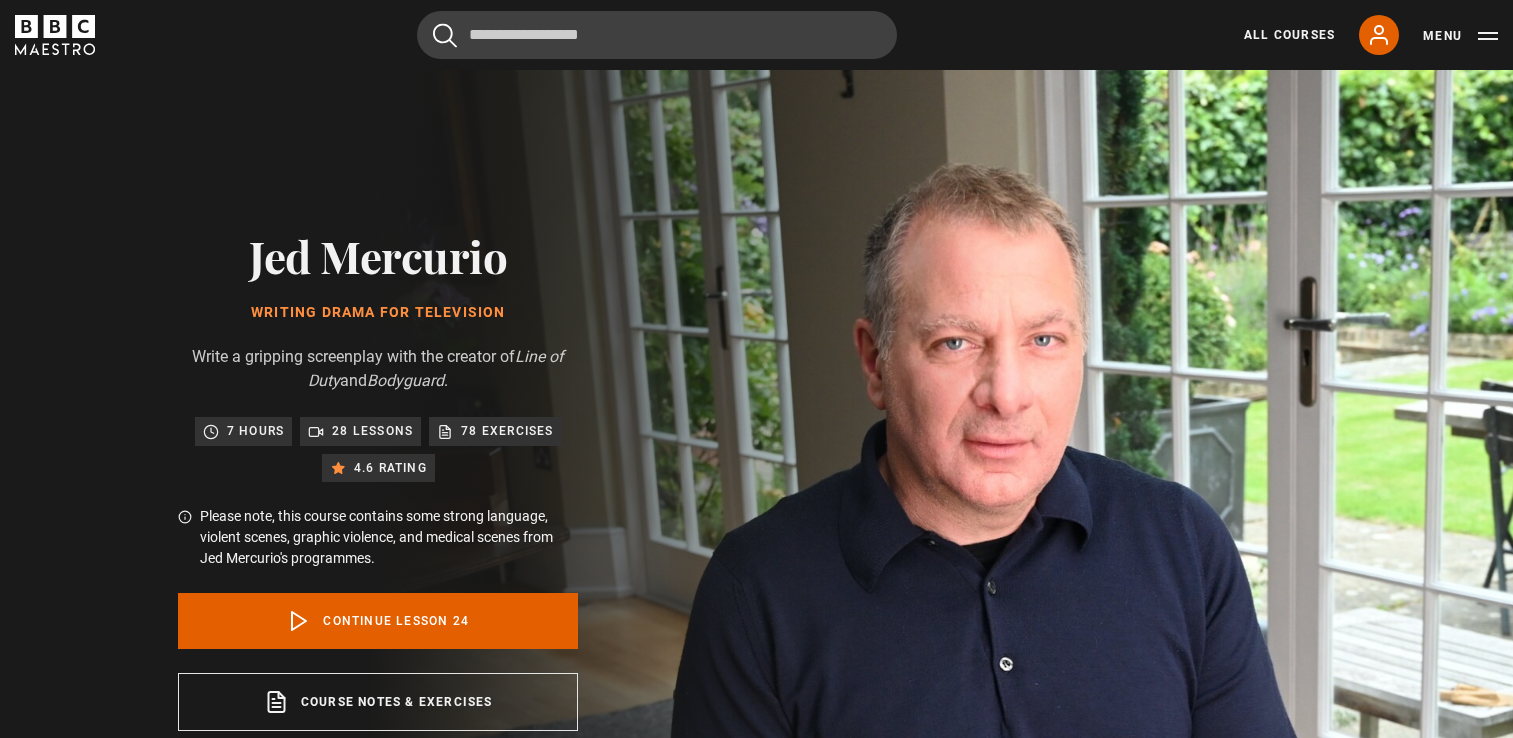 scroll, scrollTop: 891, scrollLeft: 0, axis: vertical 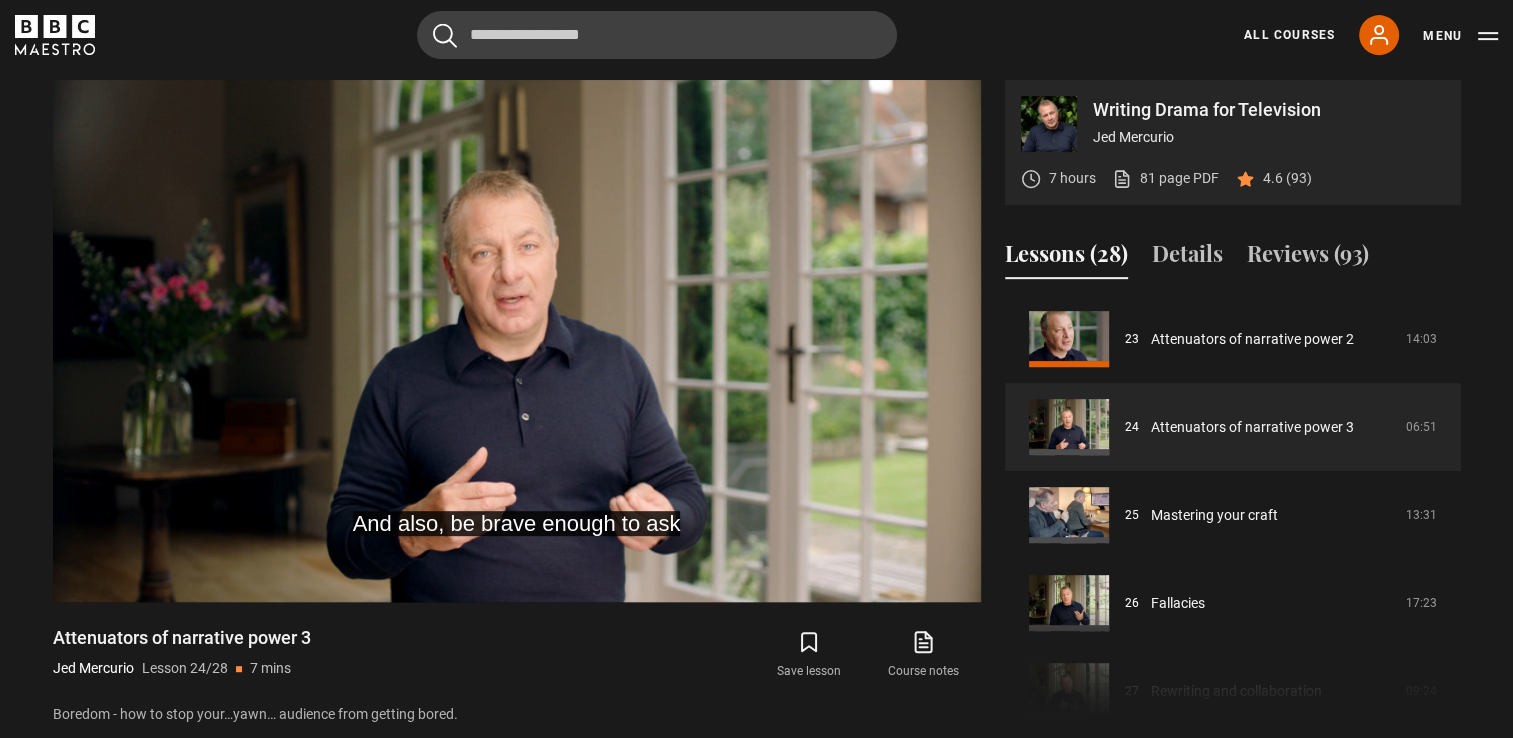 drag, startPoint x: 1449, startPoint y: 640, endPoint x: 1450, endPoint y: 661, distance: 21.023796 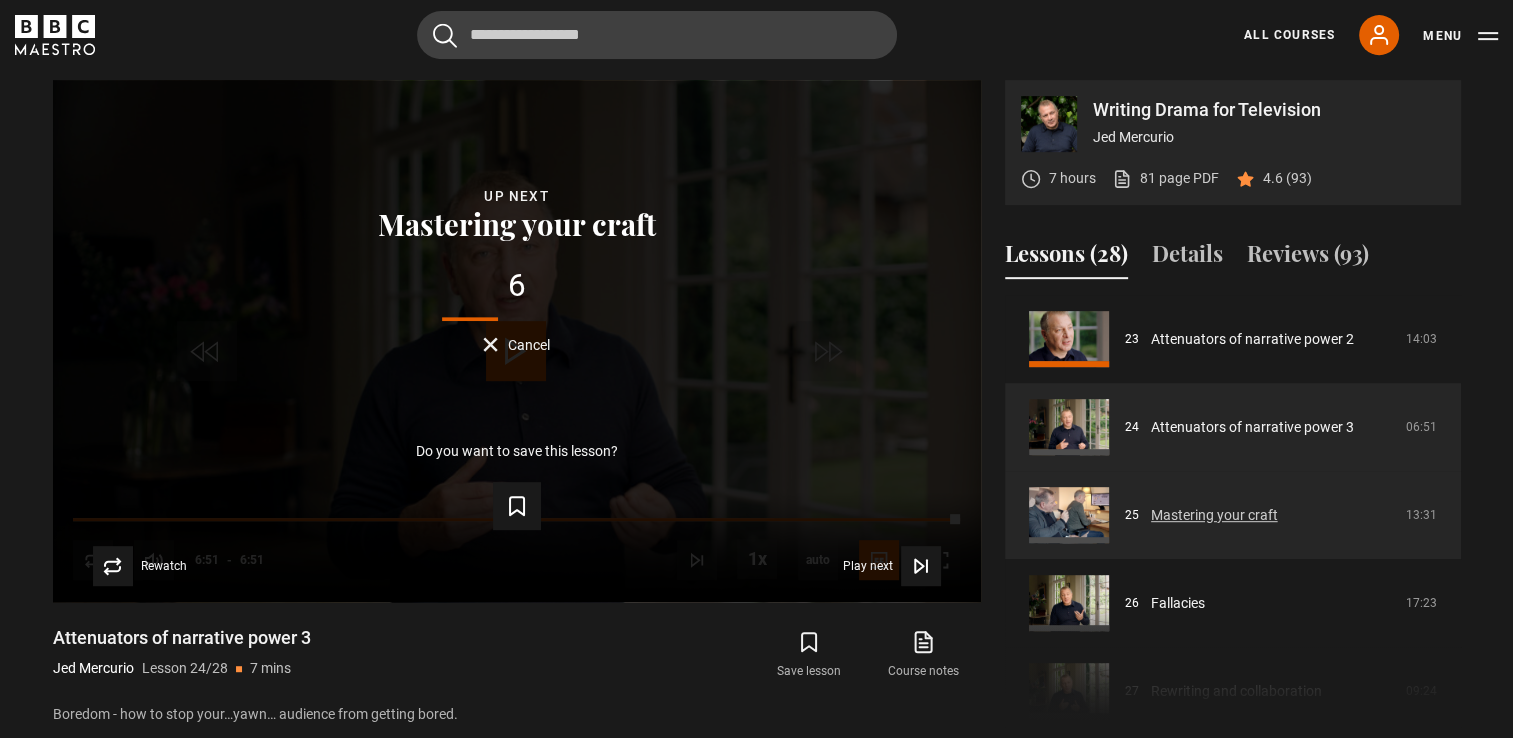 click on "Mastering your craft" at bounding box center (1214, 515) 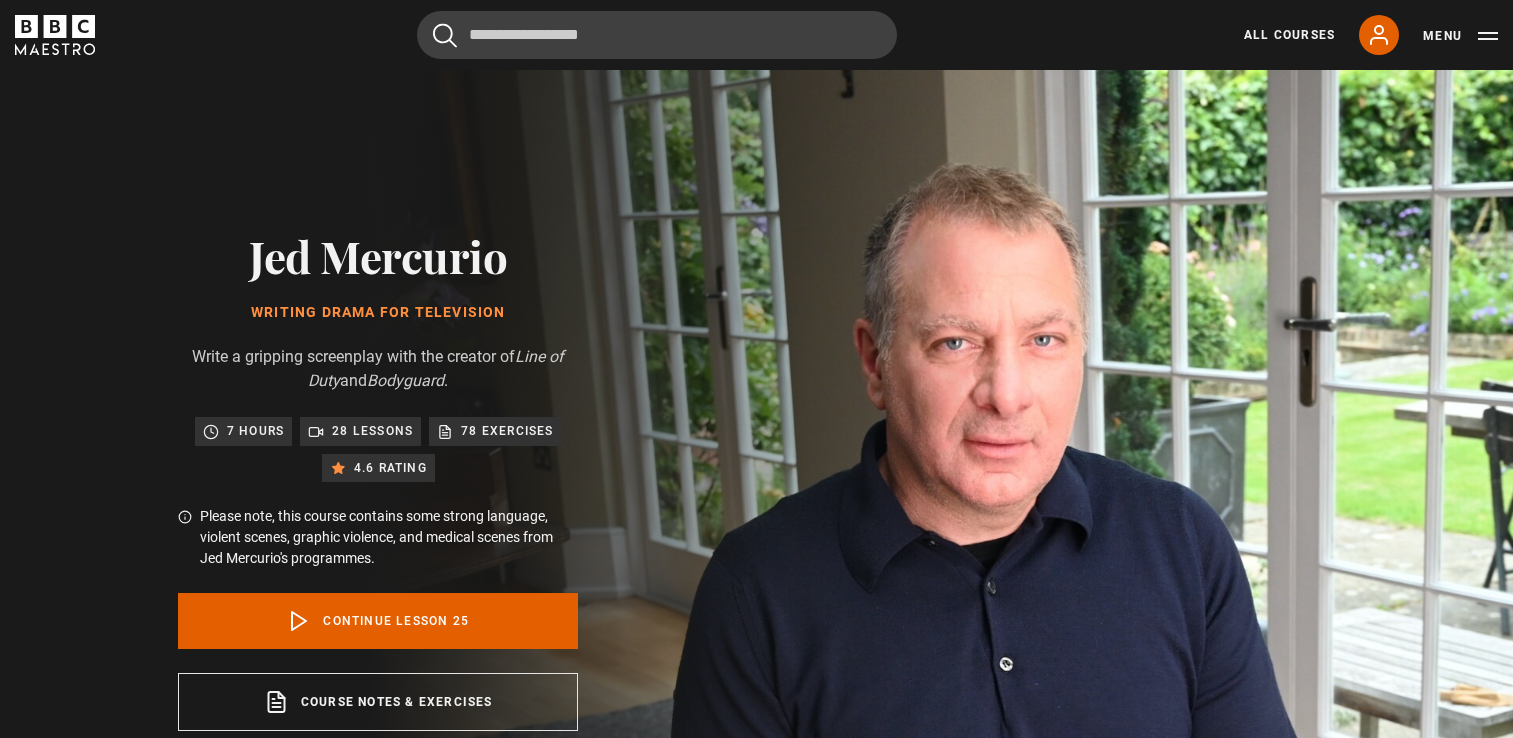 scroll, scrollTop: 891, scrollLeft: 0, axis: vertical 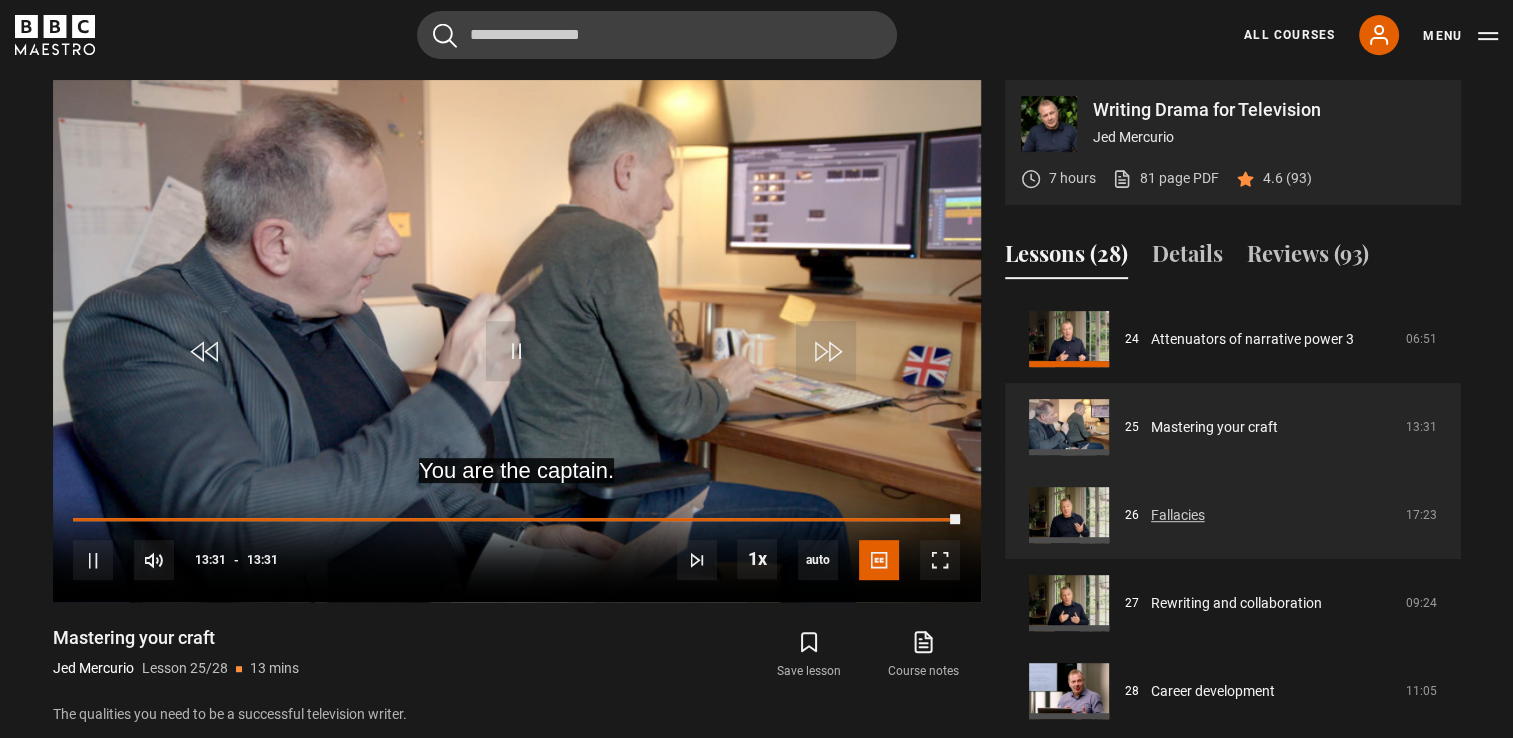 click on "Fallacies" at bounding box center [1178, 515] 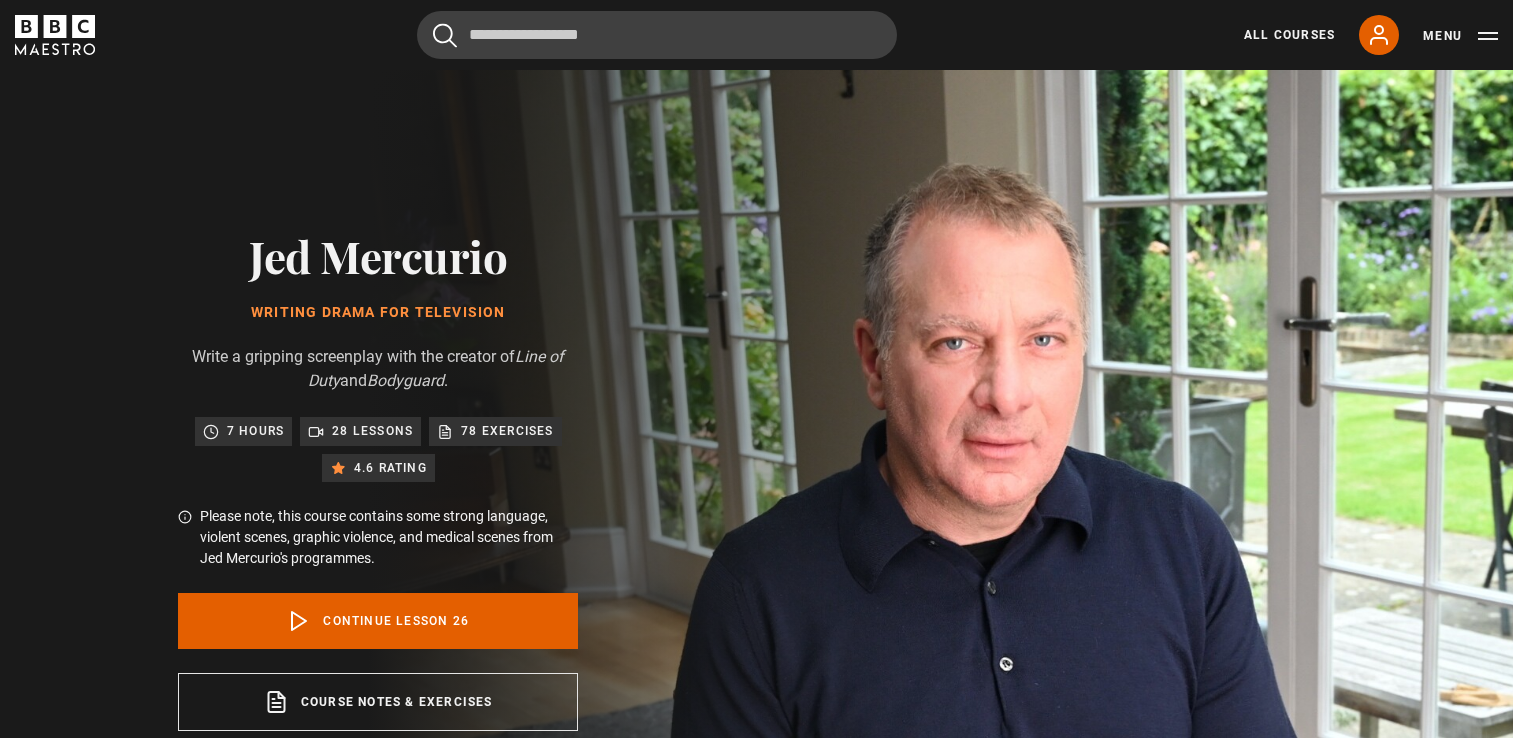 scroll, scrollTop: 891, scrollLeft: 0, axis: vertical 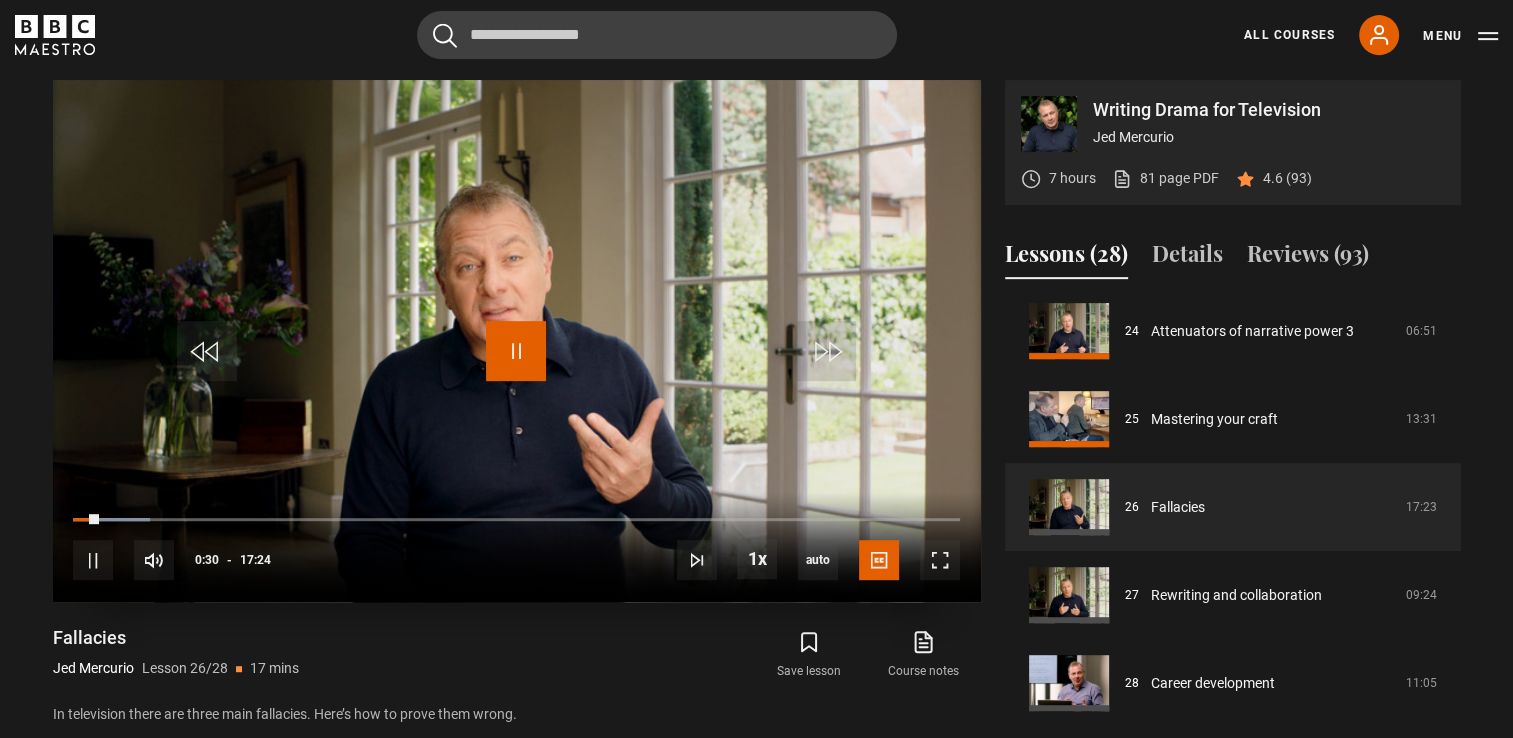 click at bounding box center [516, 351] 